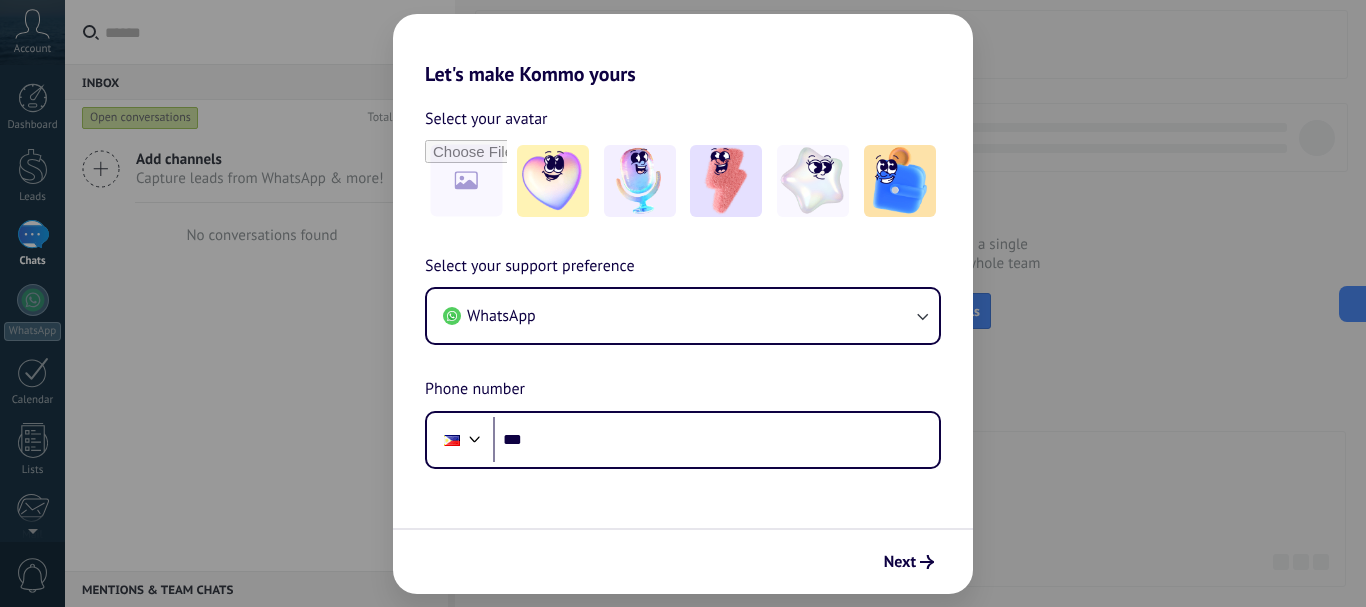 scroll, scrollTop: 0, scrollLeft: 0, axis: both 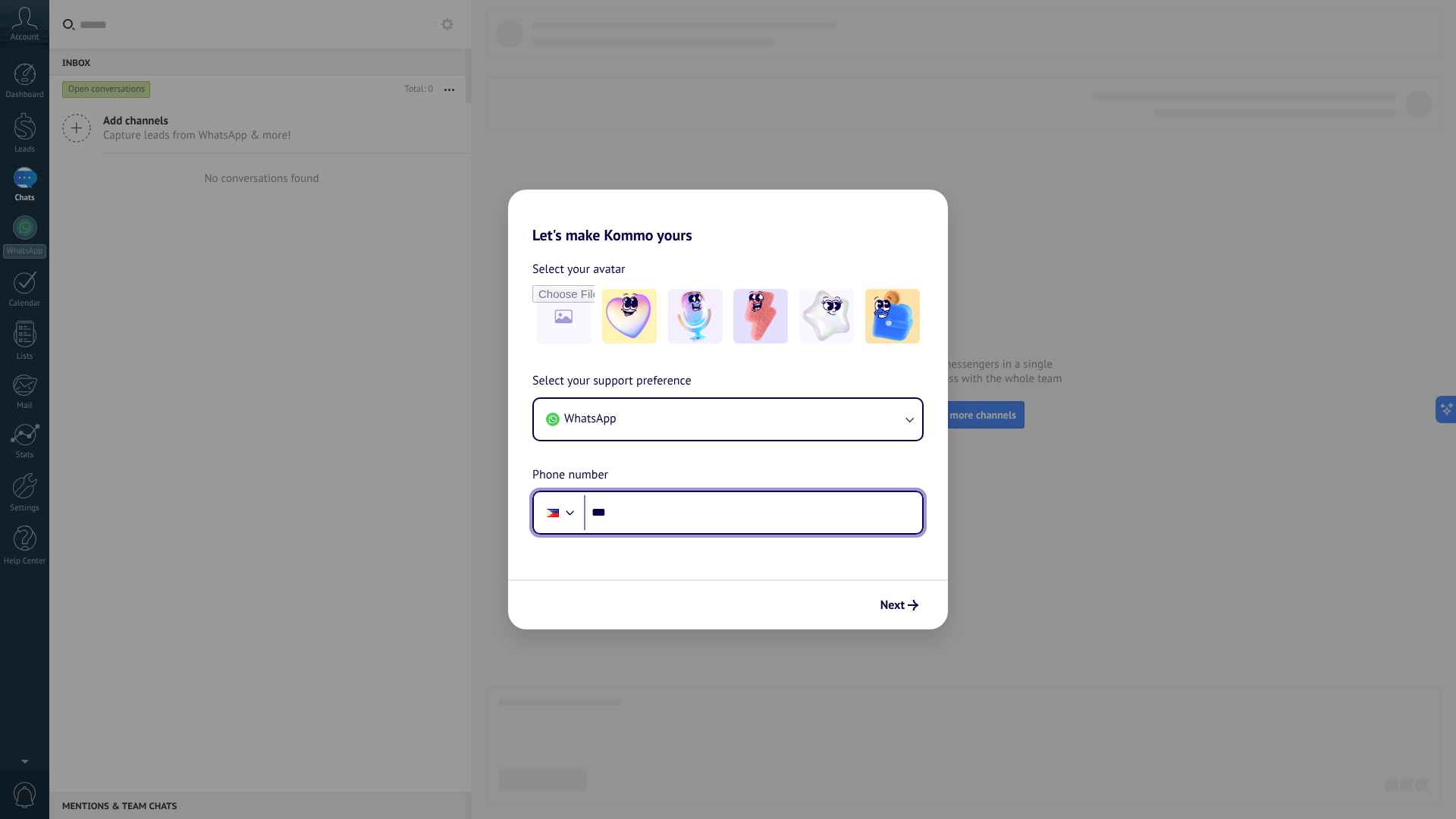 click at bounding box center [570, 511] 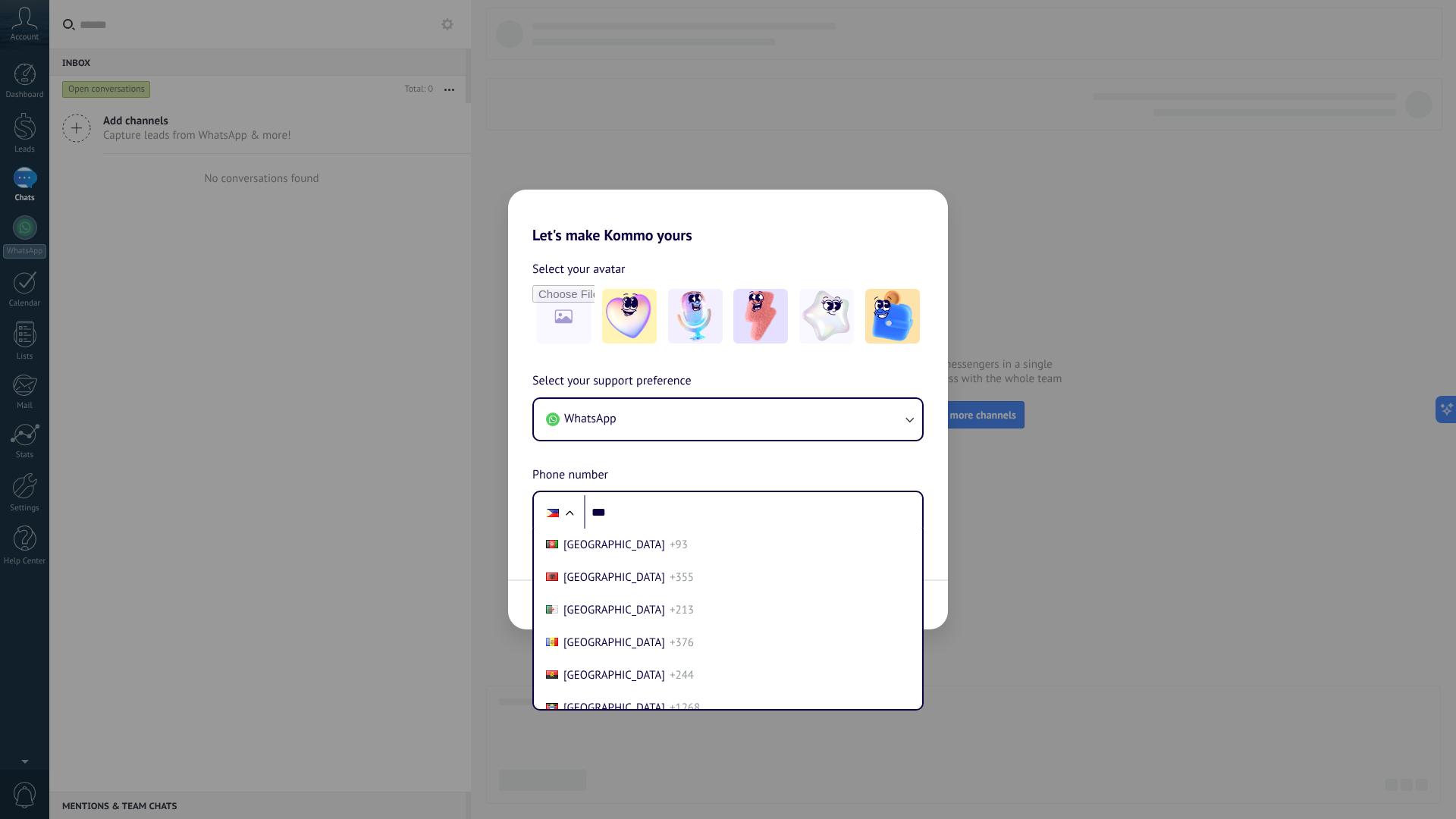 scroll, scrollTop: 4709, scrollLeft: 0, axis: vertical 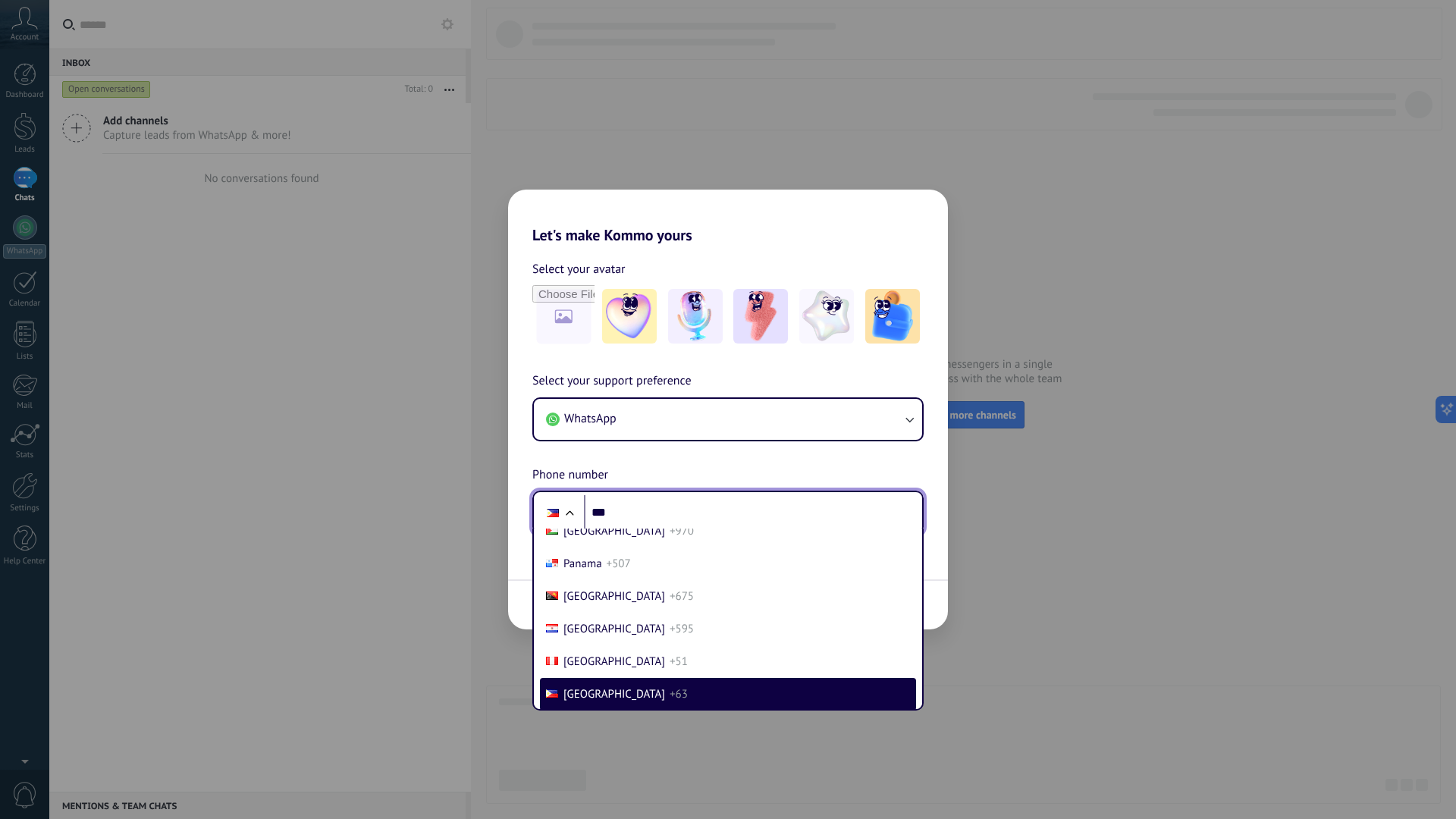 click on "***" at bounding box center [753, 513] 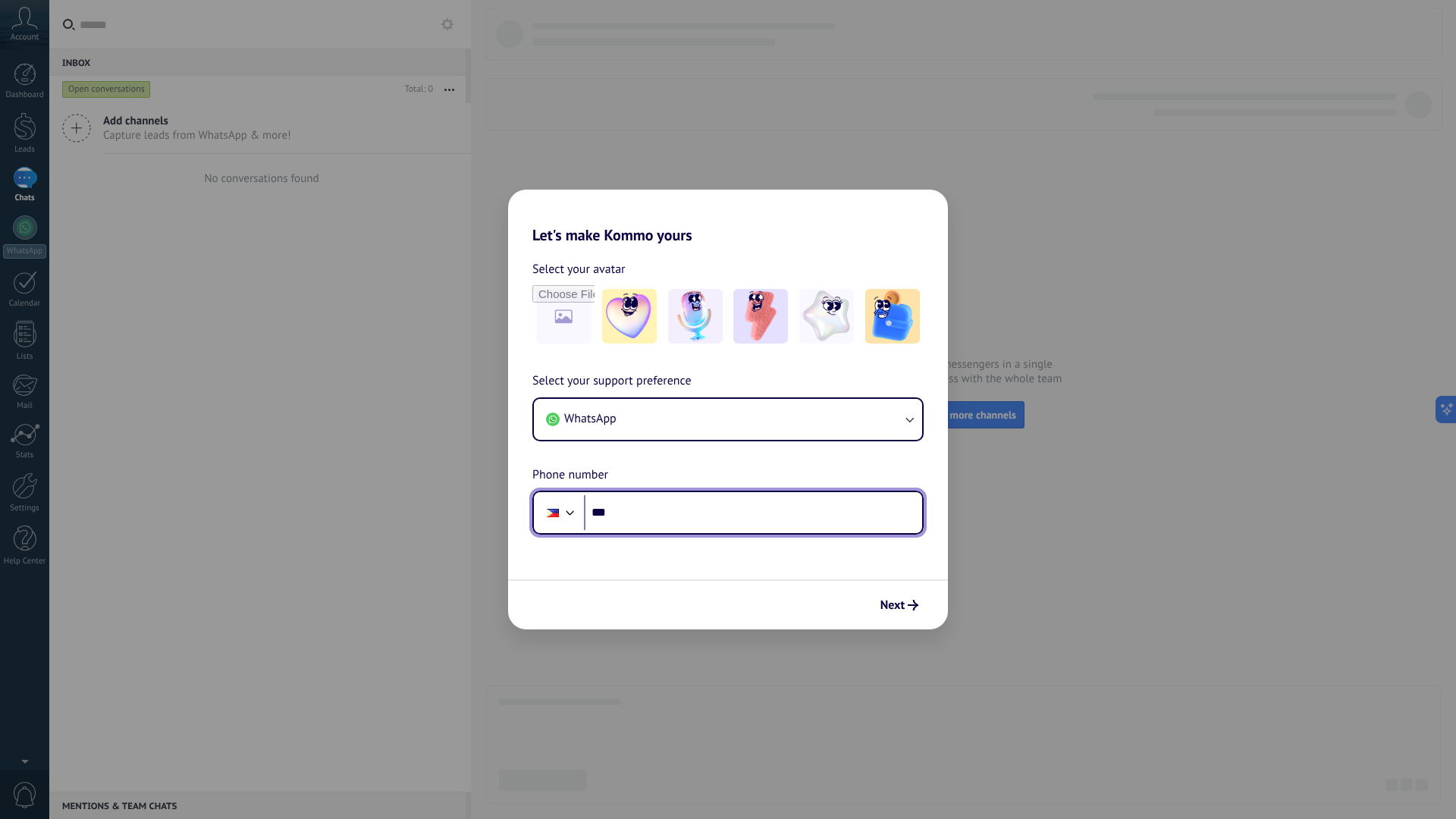 click at bounding box center [570, 511] 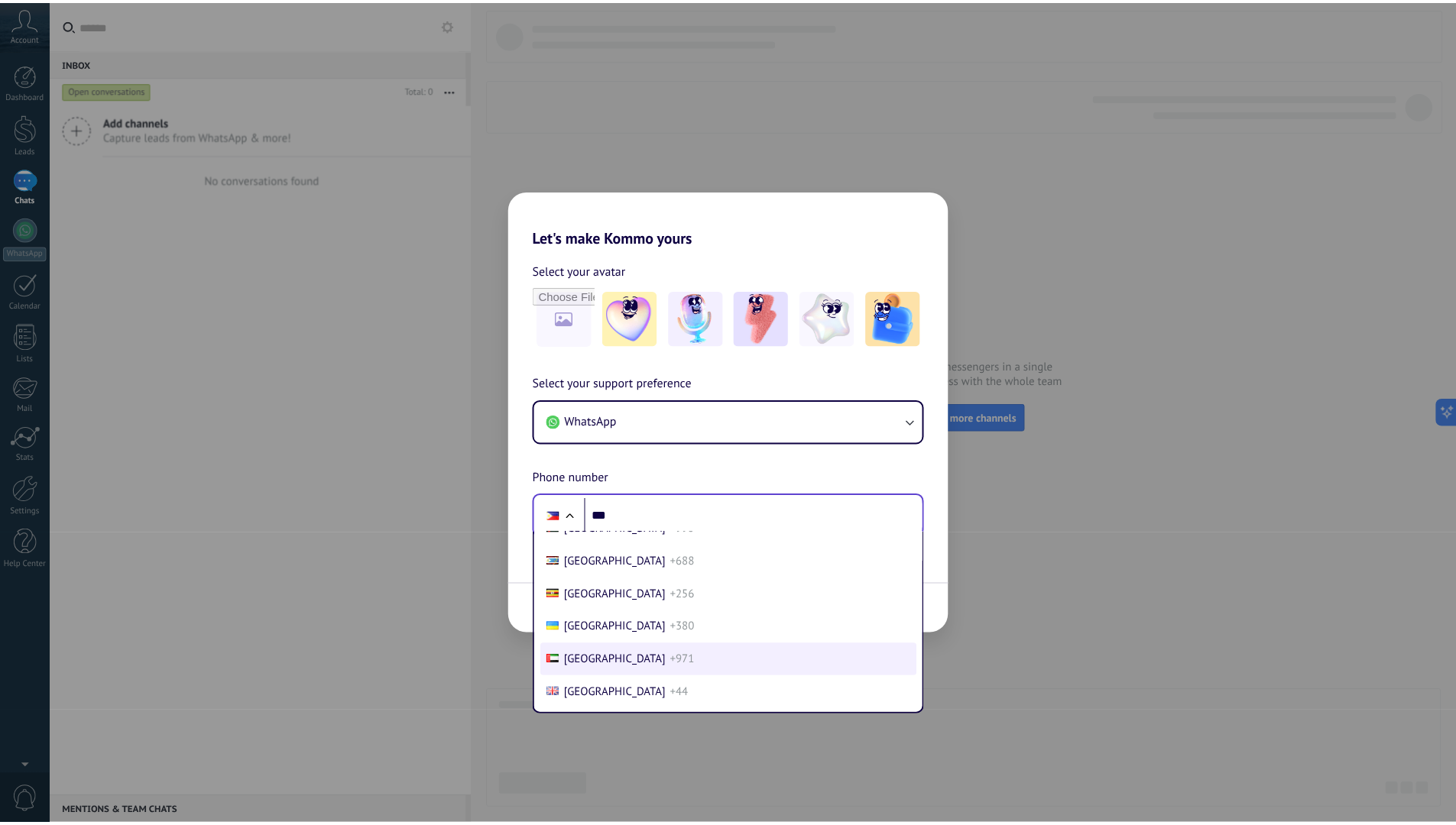 scroll, scrollTop: 6501, scrollLeft: 0, axis: vertical 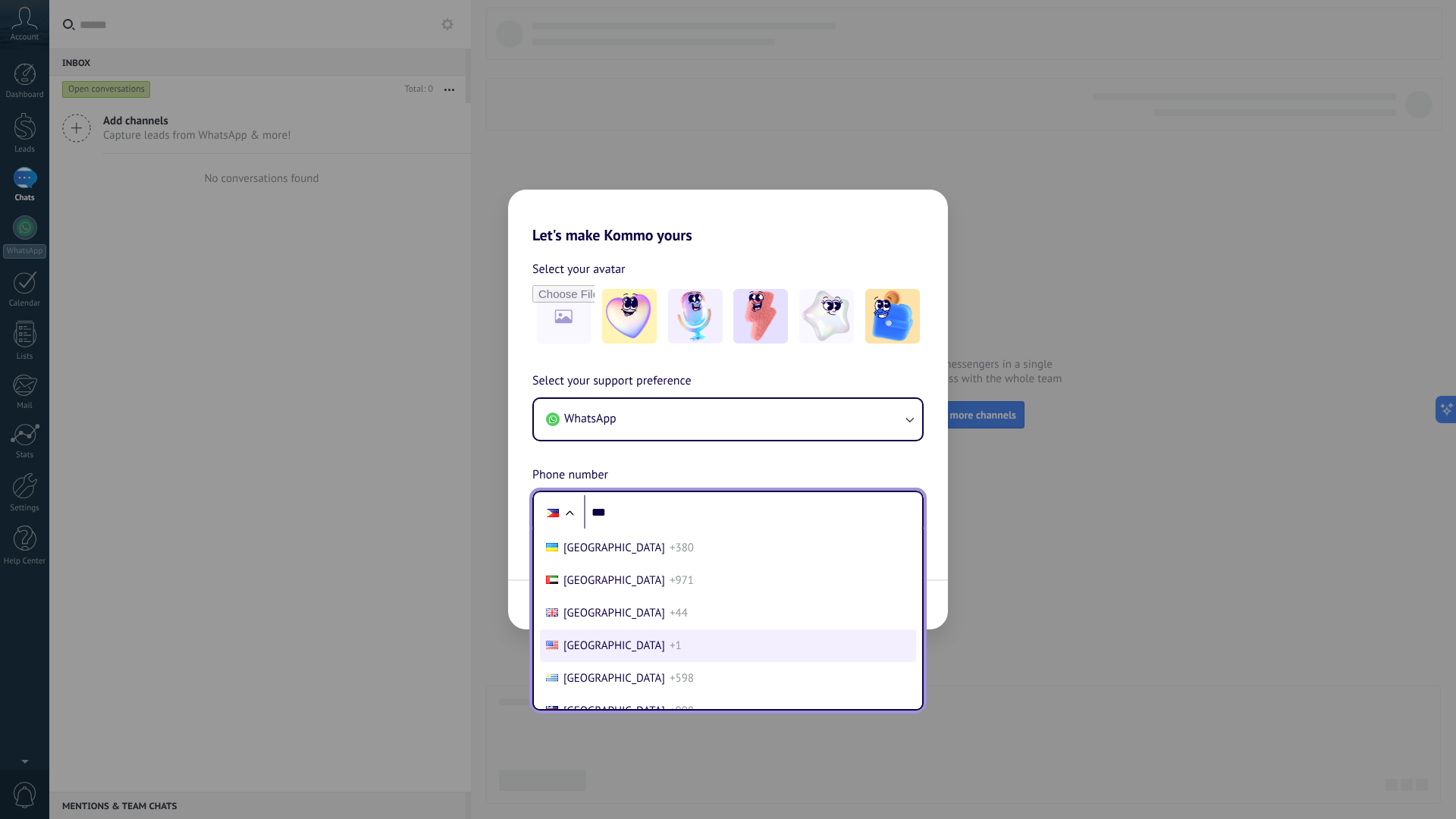 click on "[GEOGRAPHIC_DATA]" at bounding box center (614, 645) 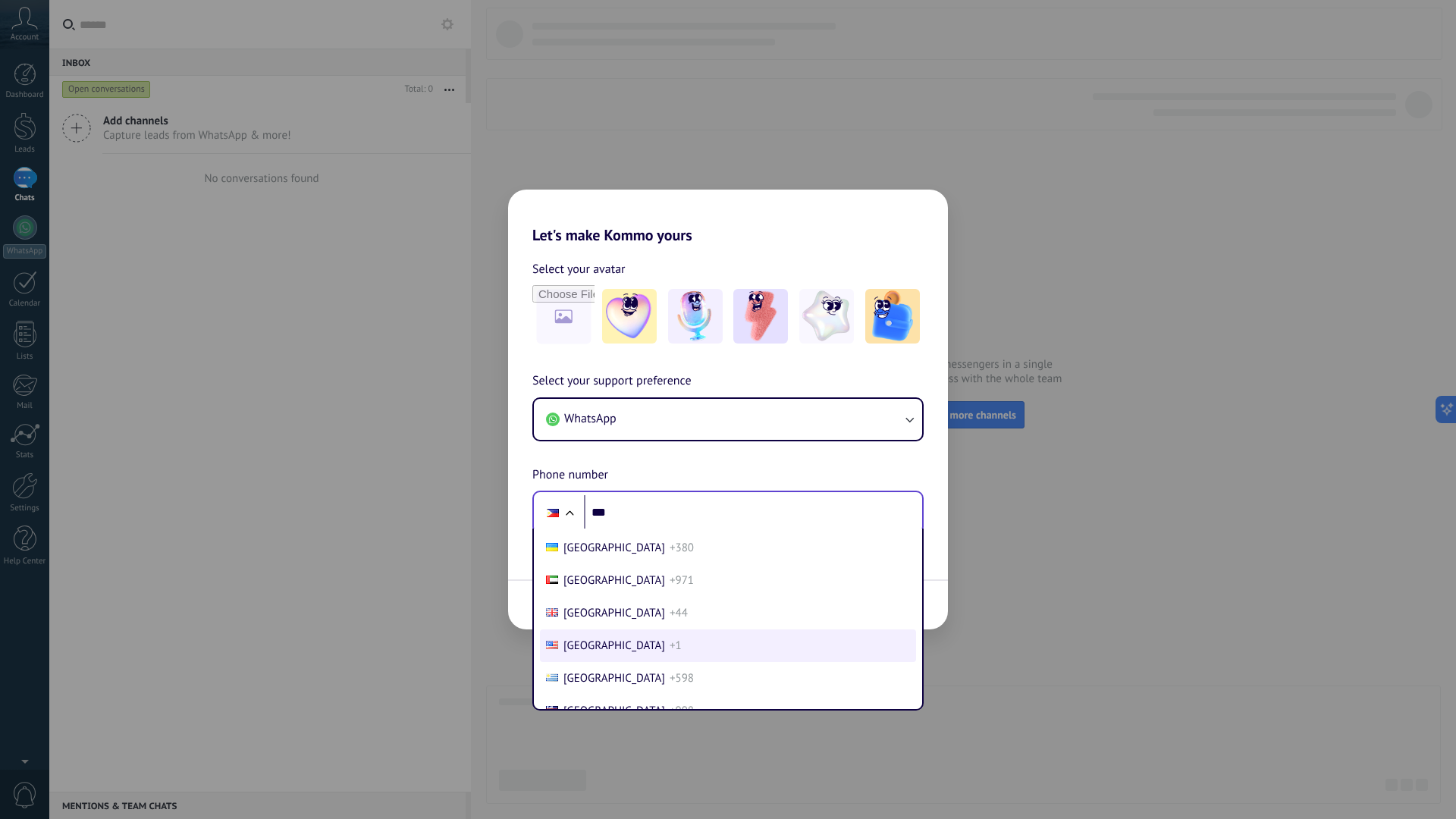 type on "**" 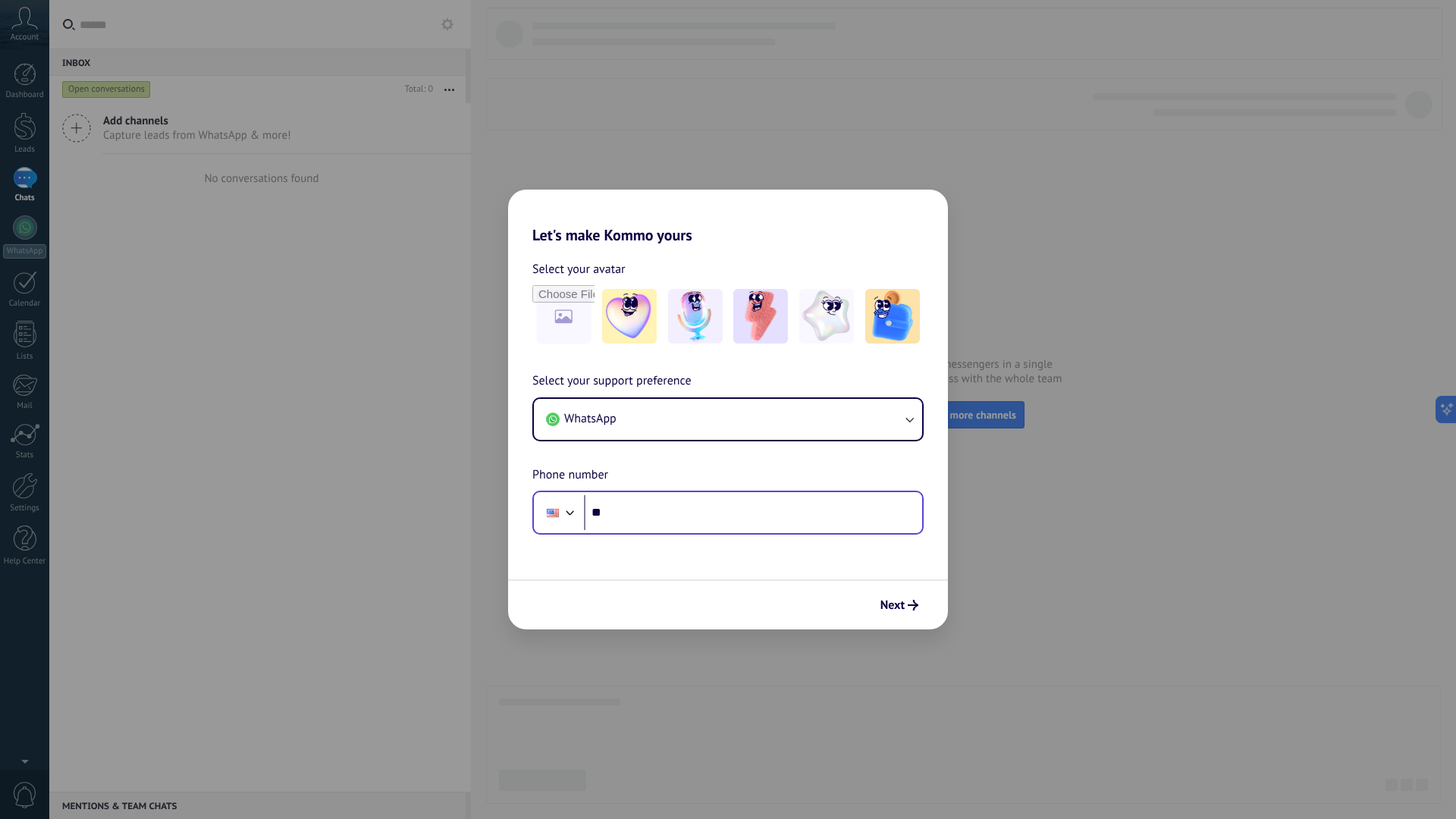click on "Next" at bounding box center [728, 604] 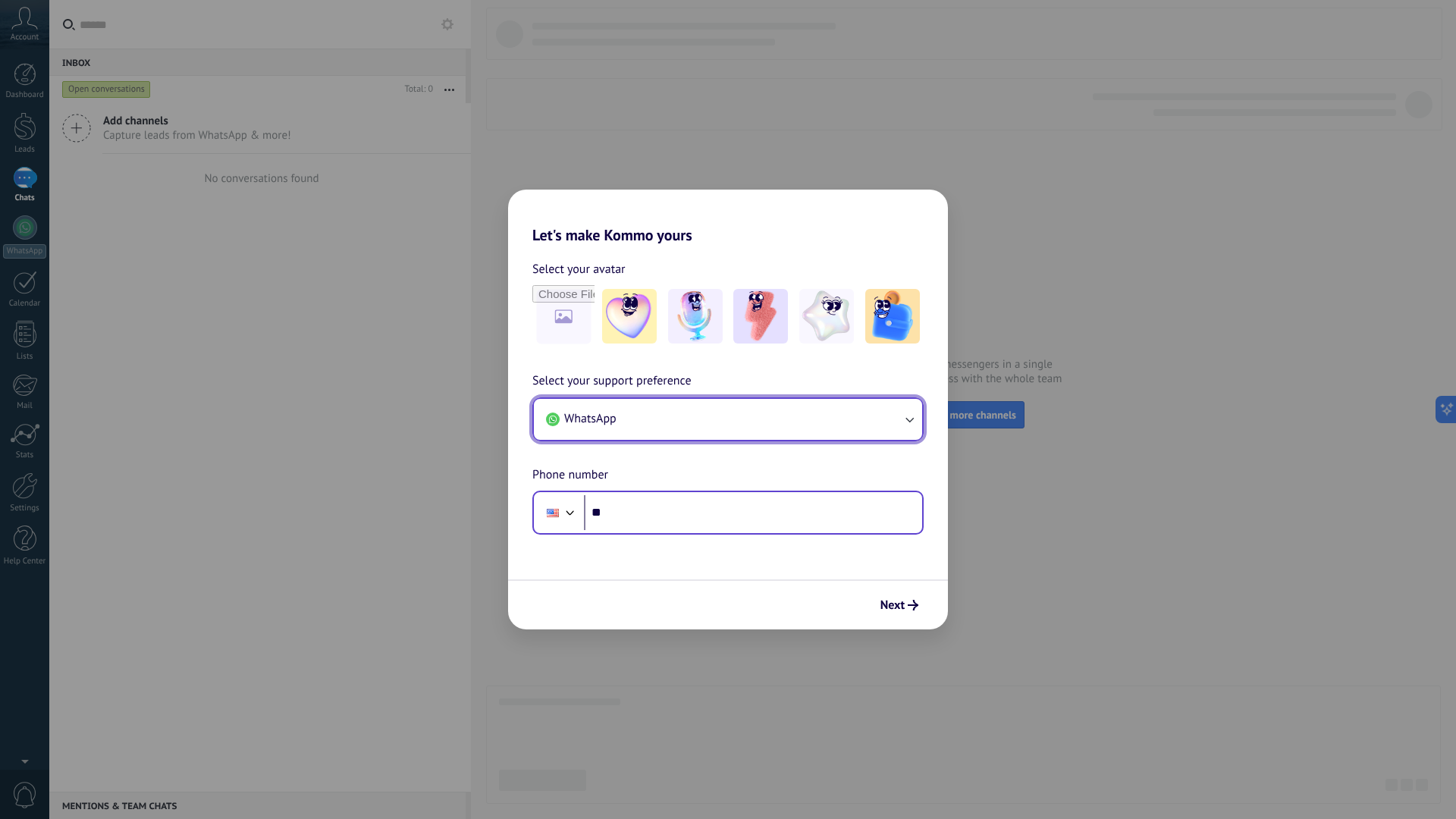 click 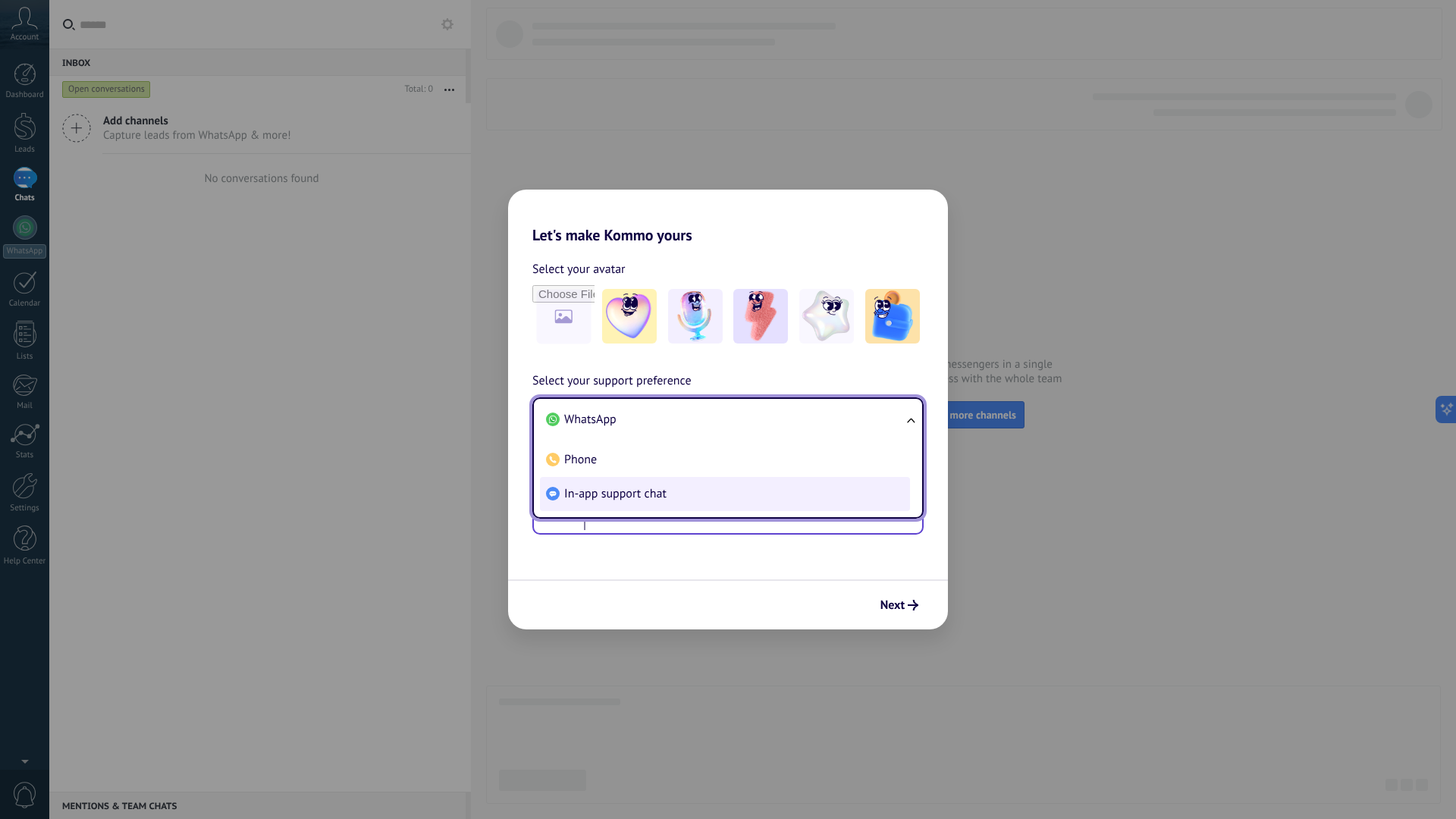 click on "In-app support chat" at bounding box center (725, 494) 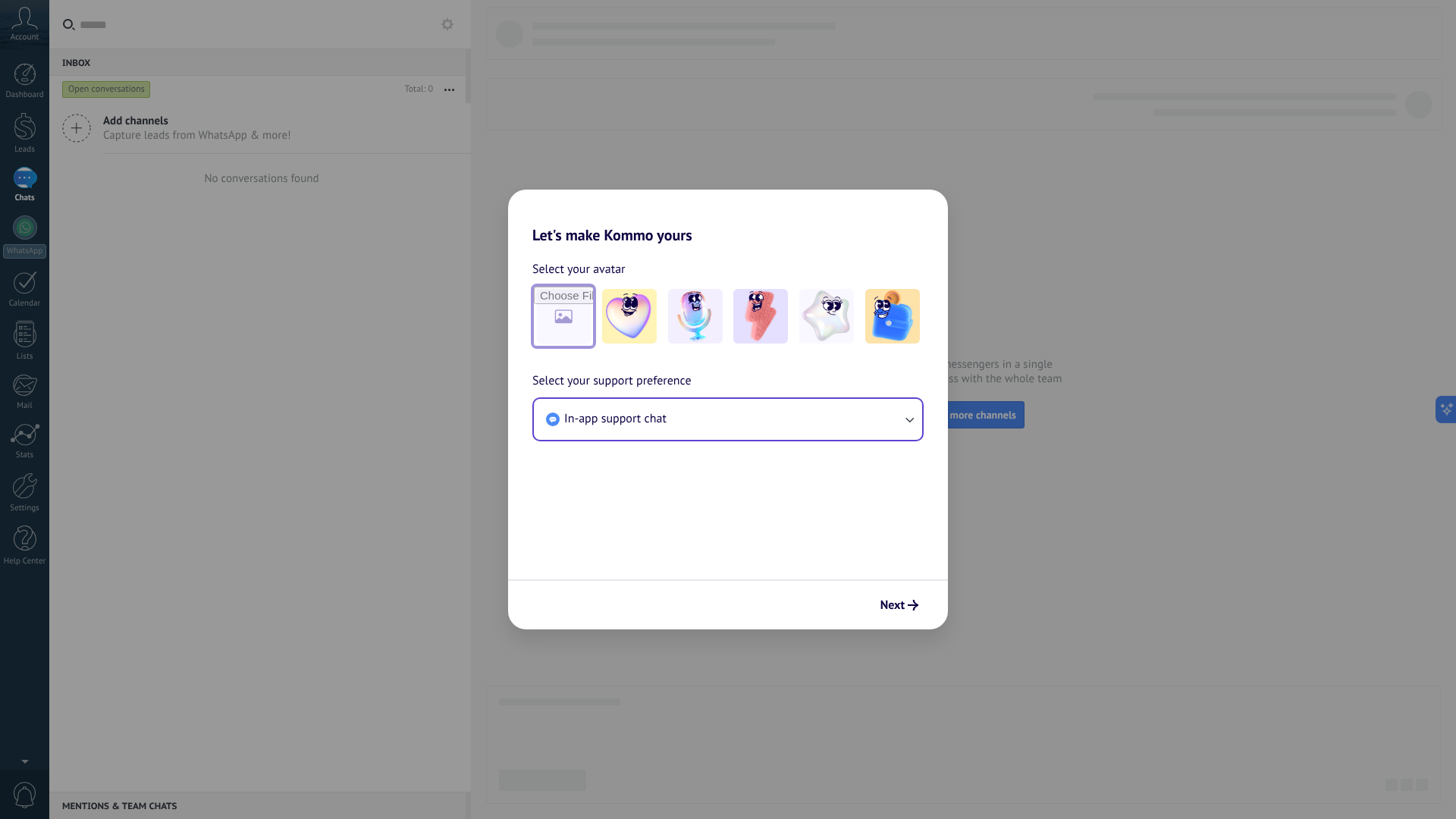 click at bounding box center [563, 316] 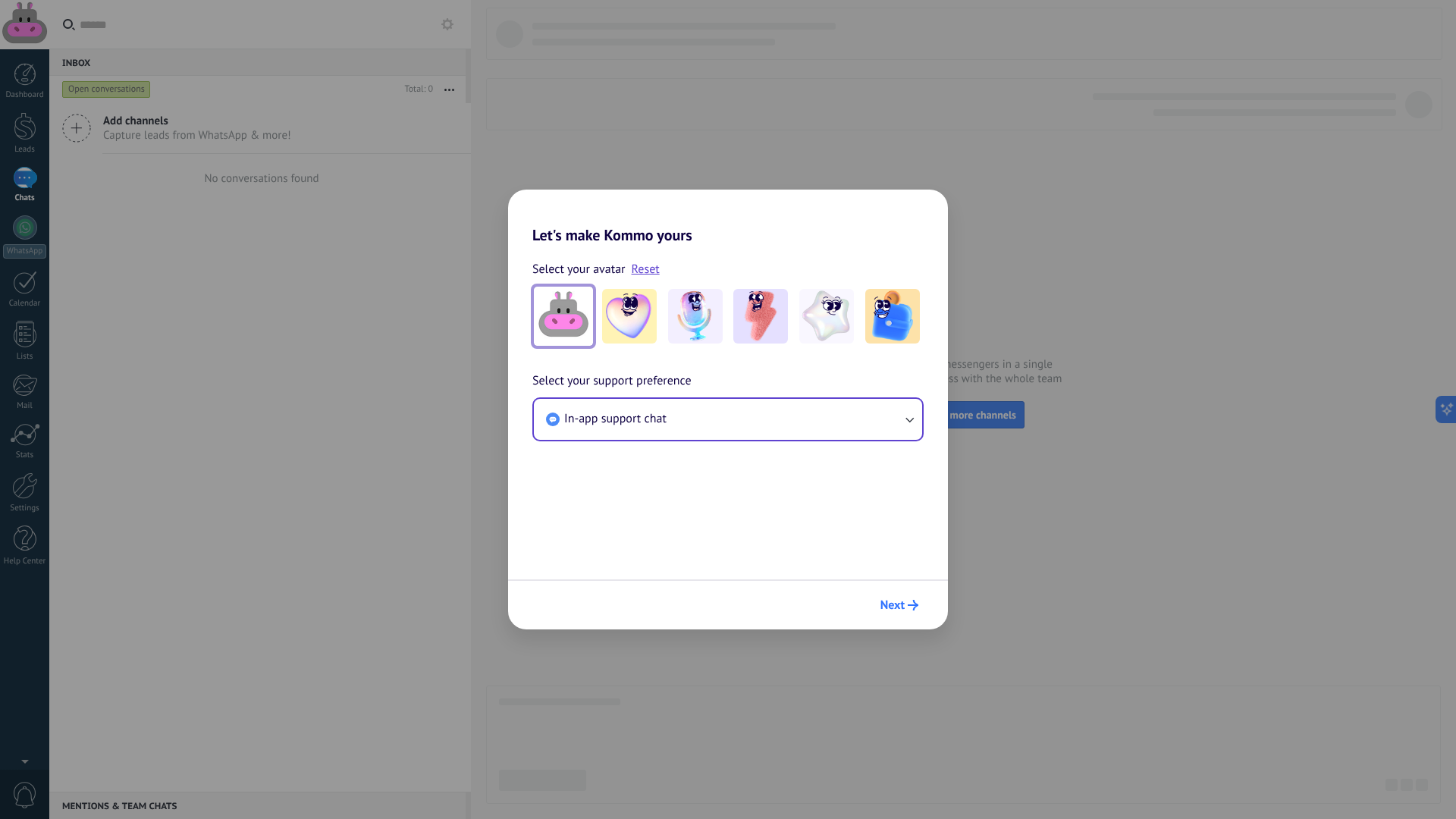 click on "Next" at bounding box center [899, 605] 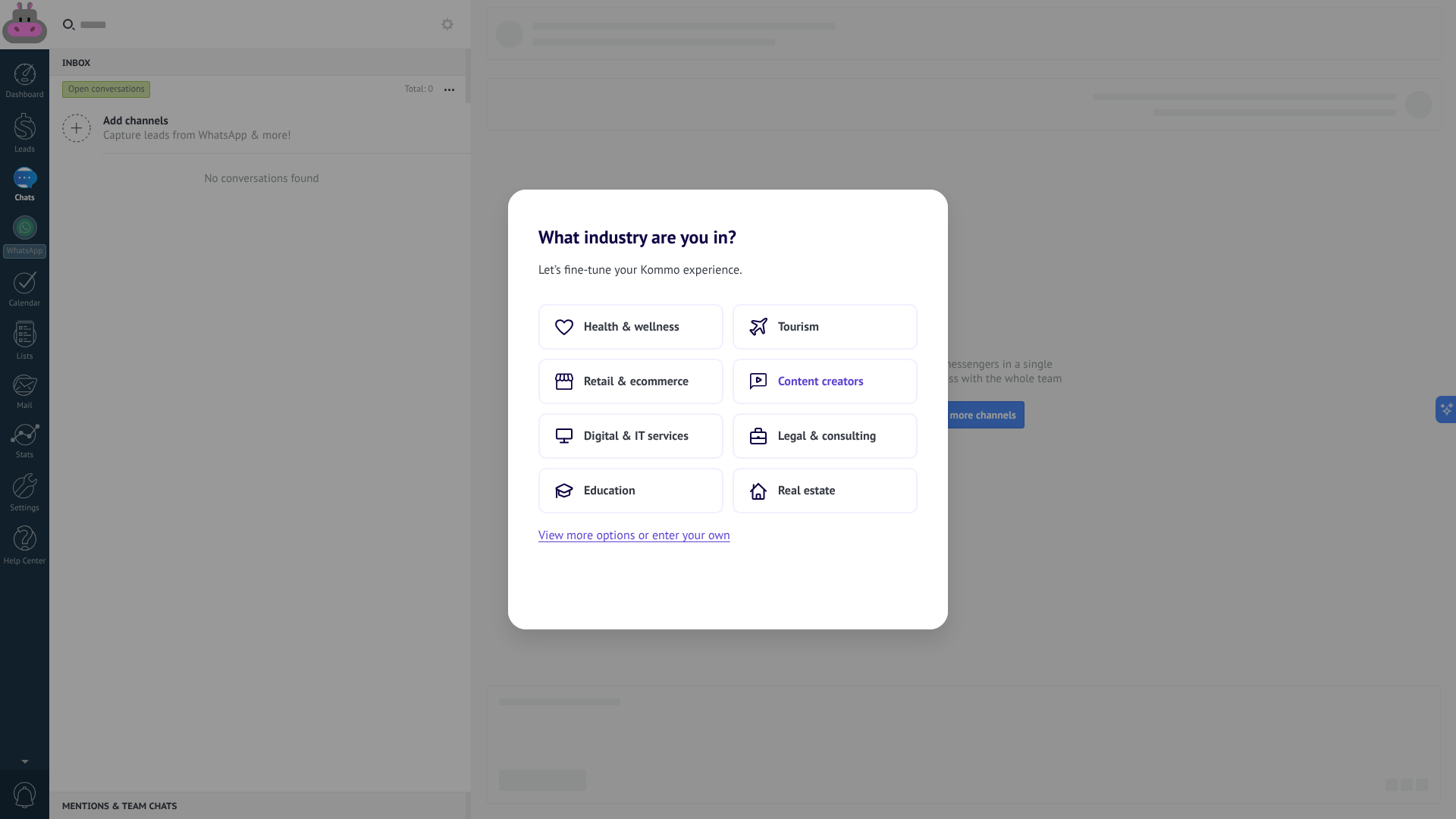 click on "Content creators" at bounding box center (821, 381) 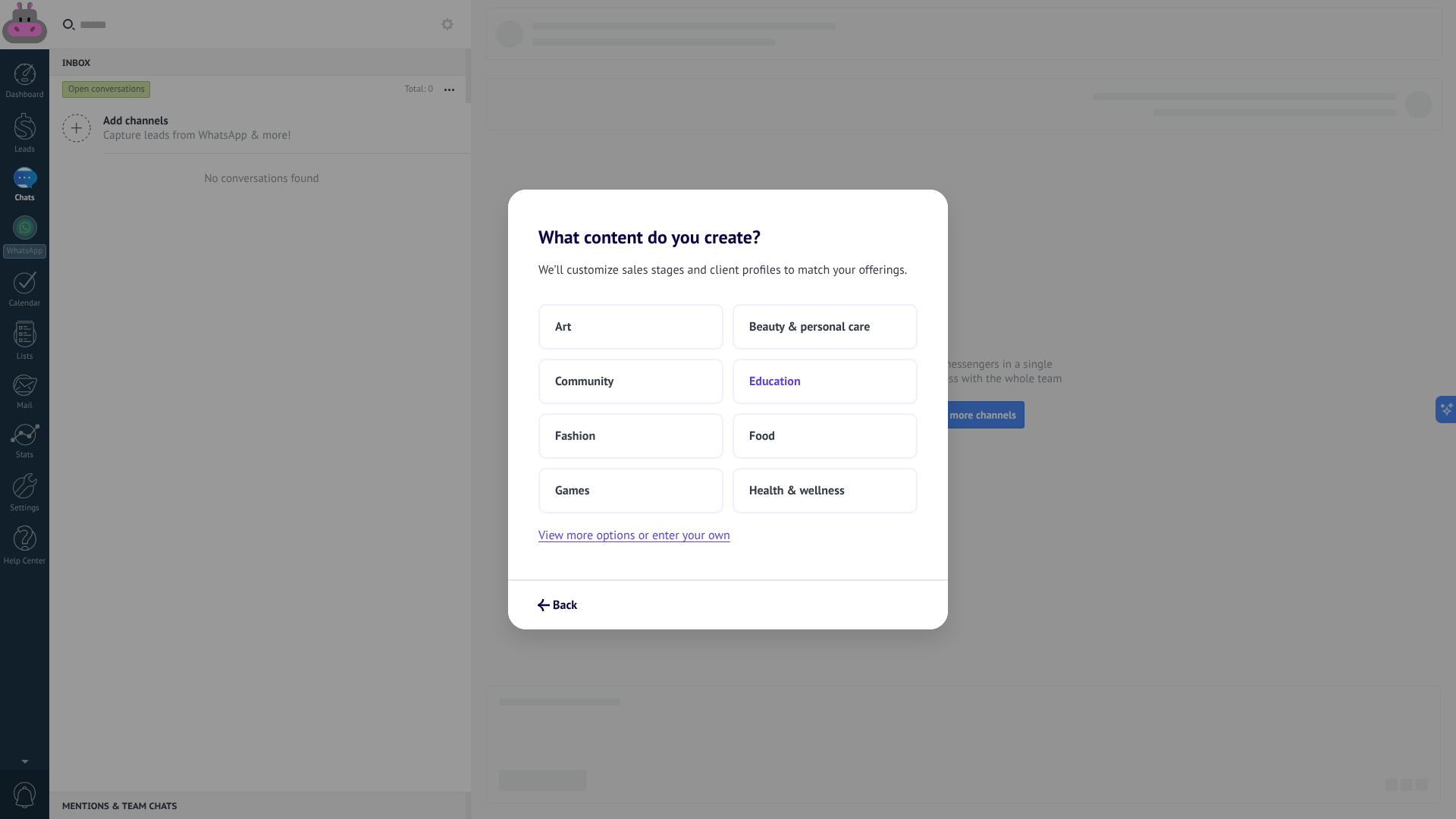 click on "Education" at bounding box center (775, 381) 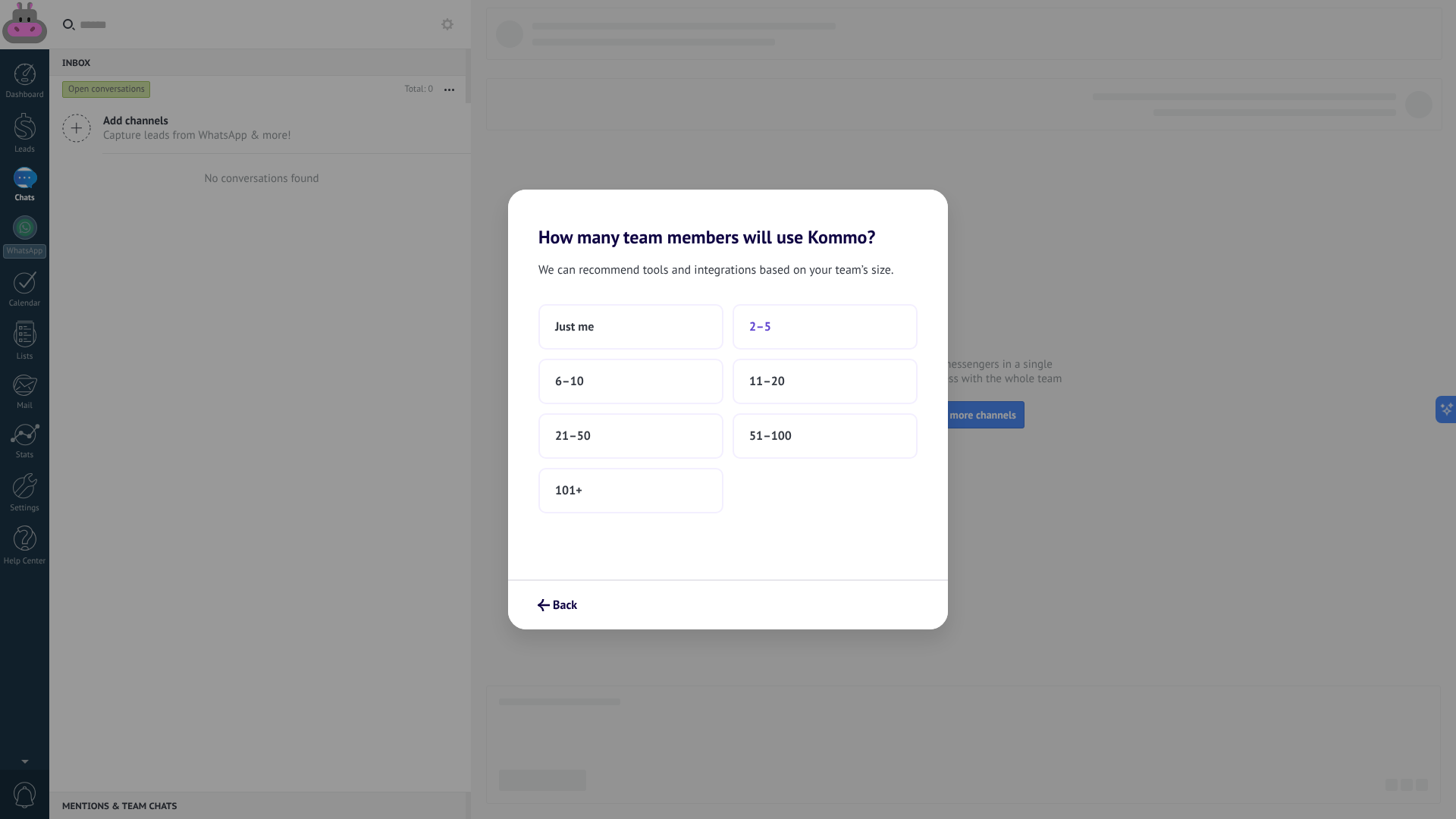 click on "2–5" at bounding box center [825, 327] 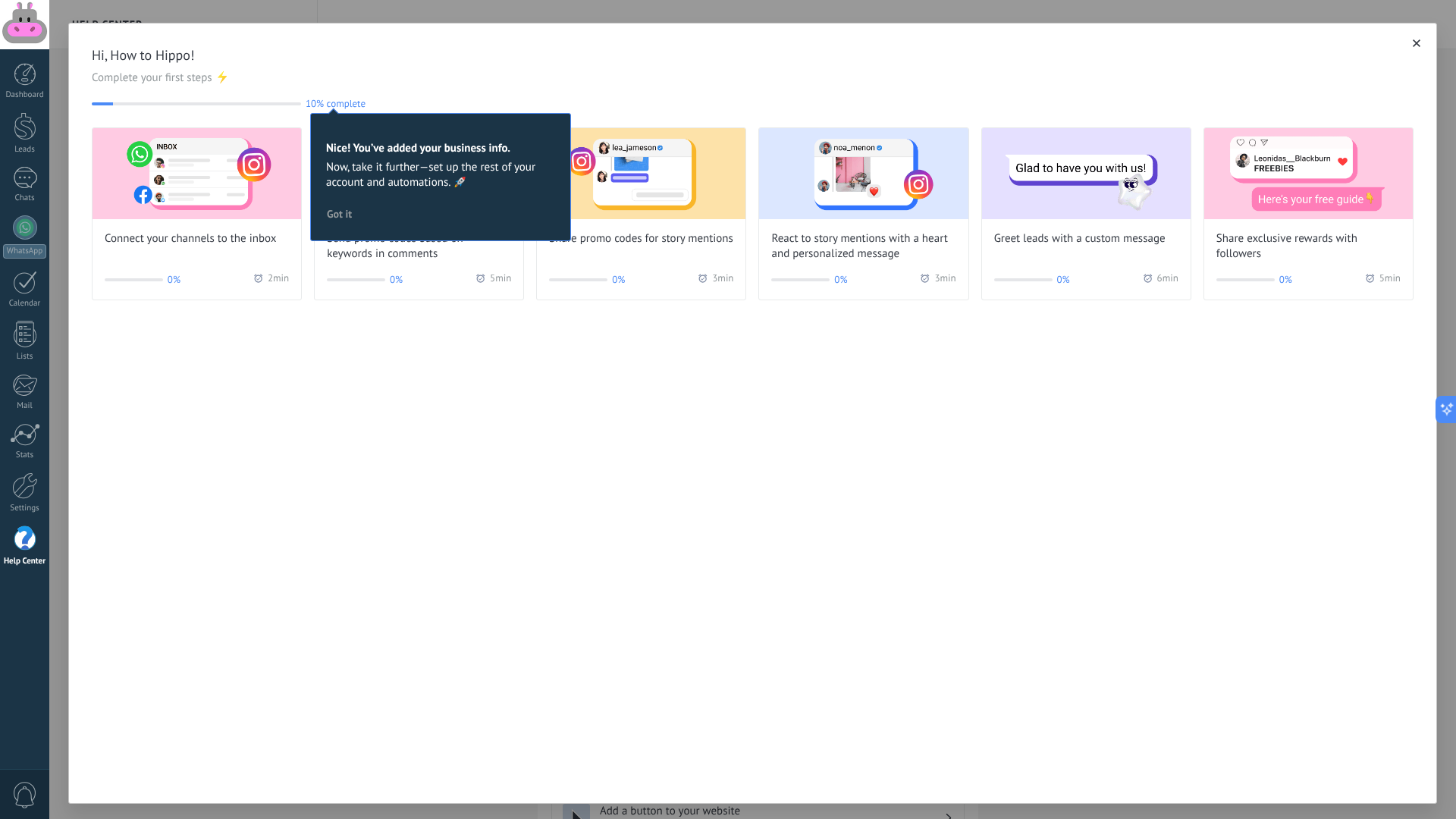 click on "Got it" at bounding box center (339, 214) 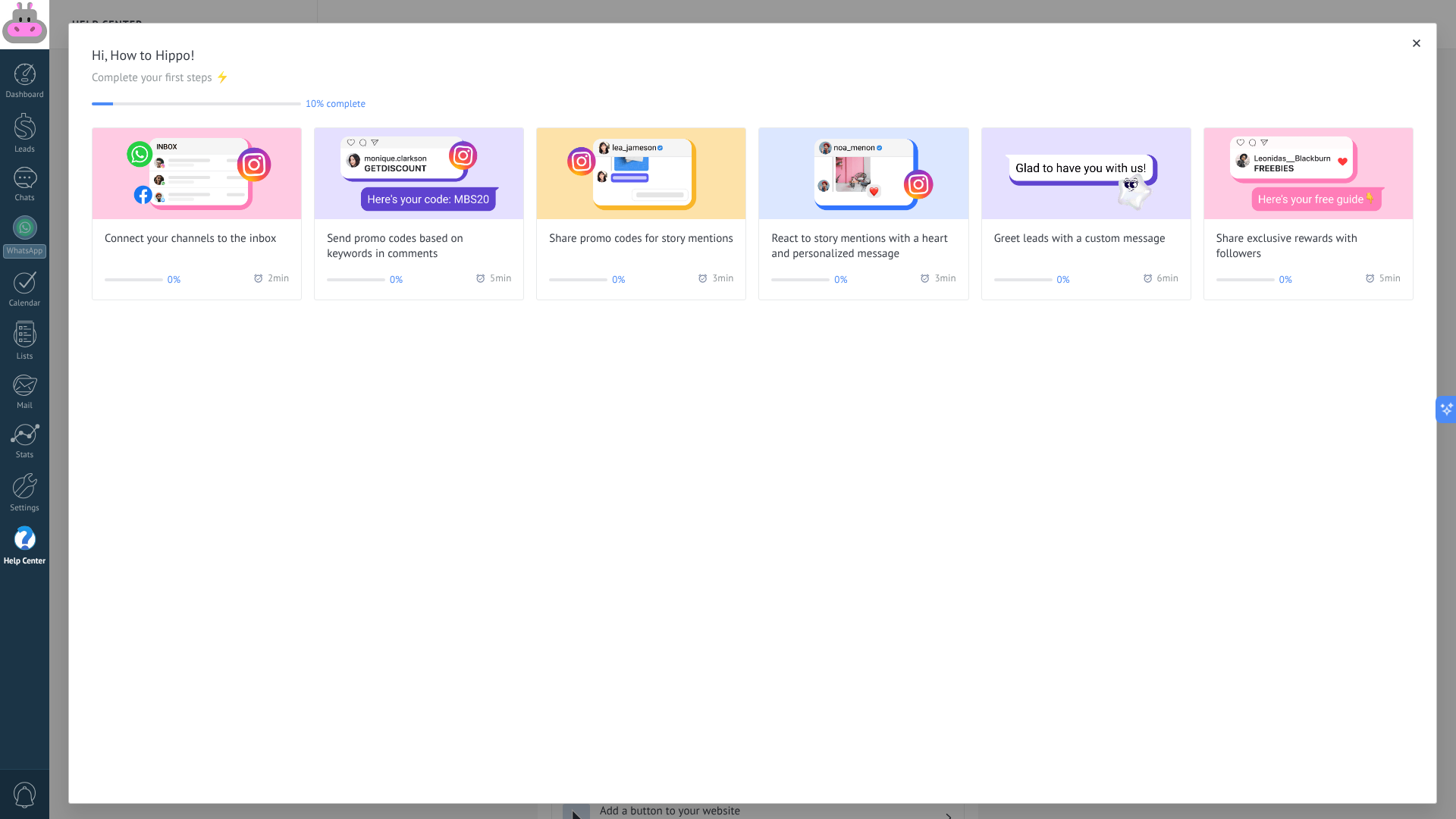 drag, startPoint x: 34, startPoint y: 495, endPoint x: -8, endPoint y: 53, distance: 443.991 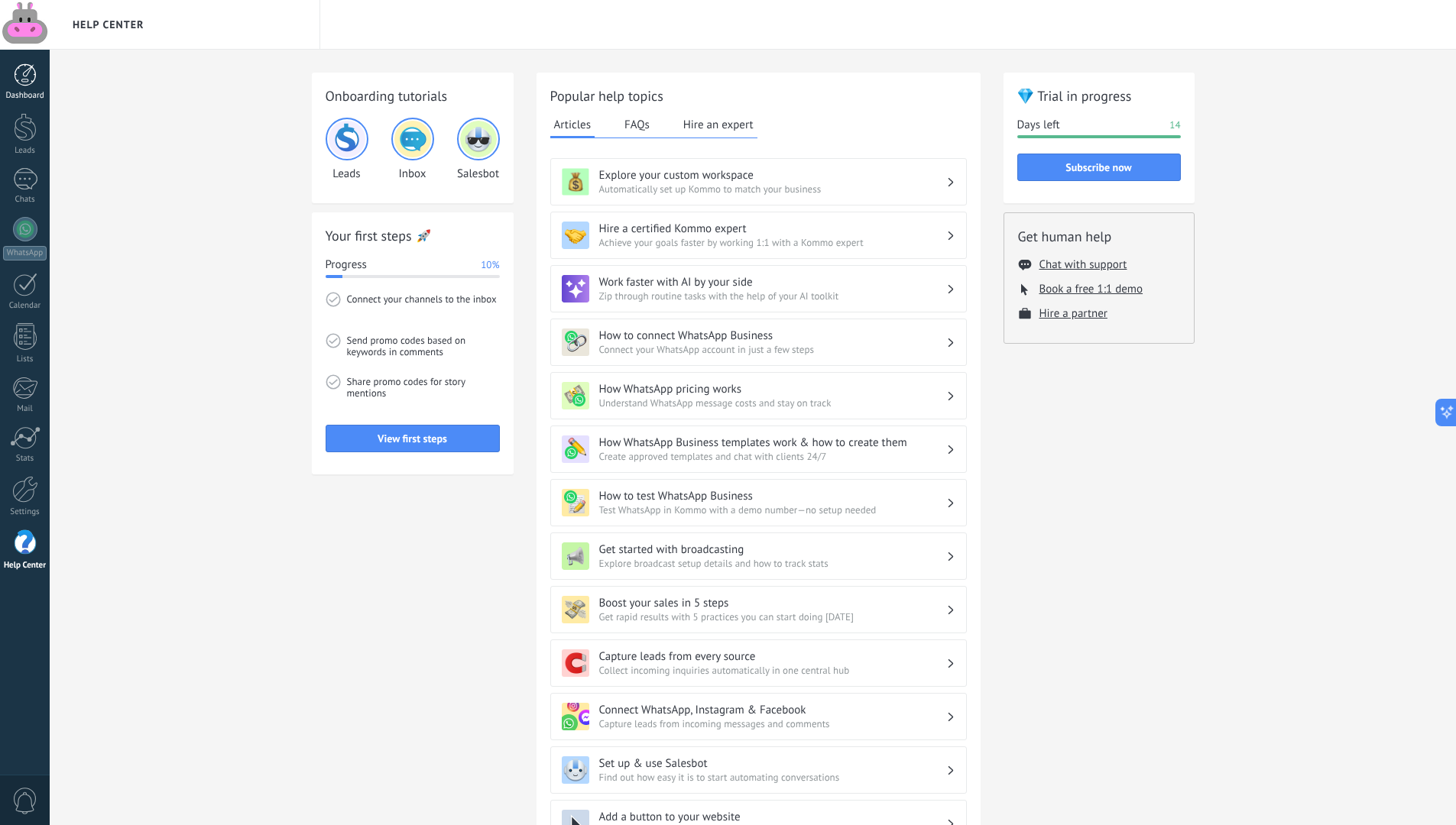 click on "Dashboard" at bounding box center (24, 82) 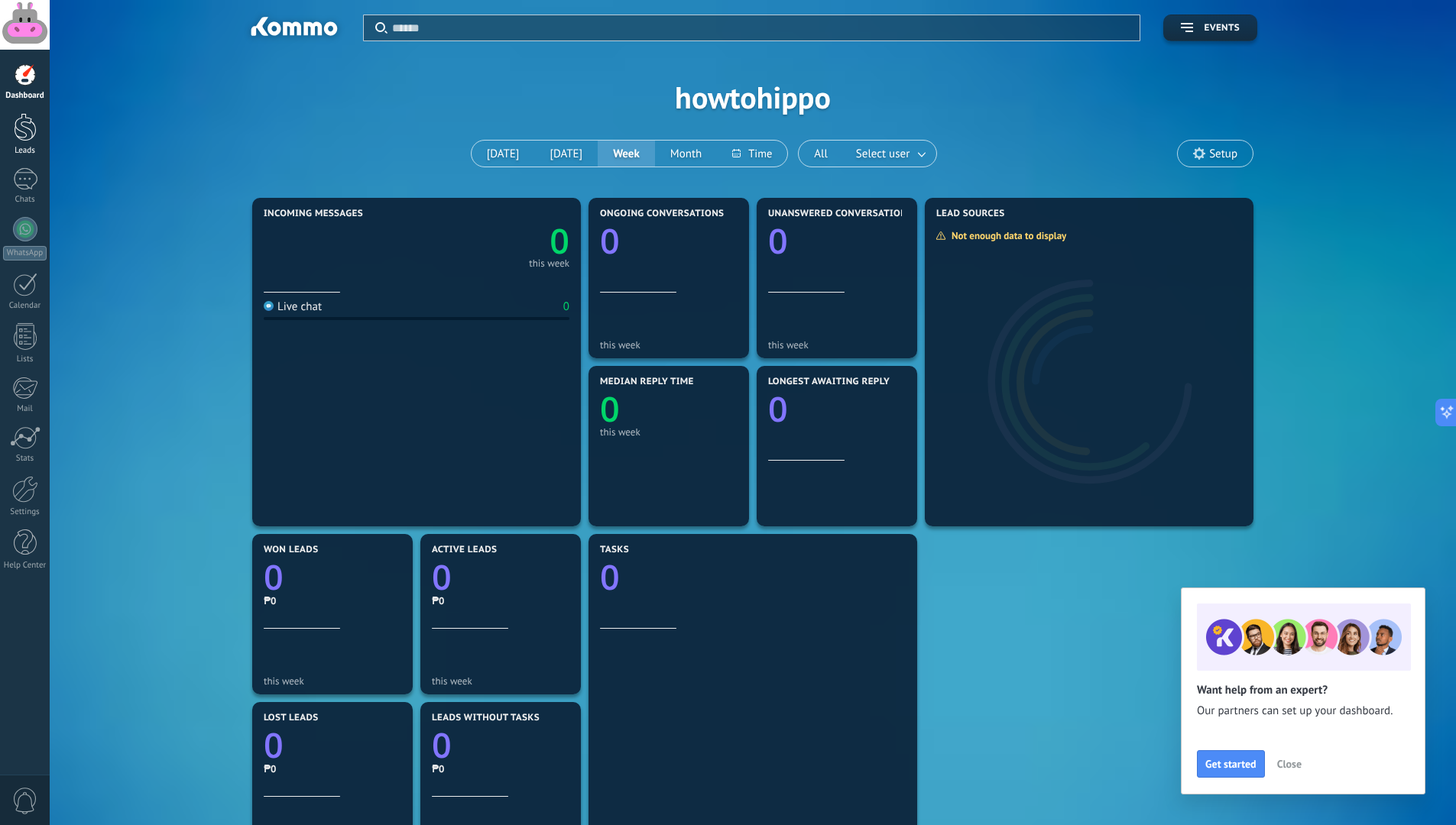 click at bounding box center (25, 127) 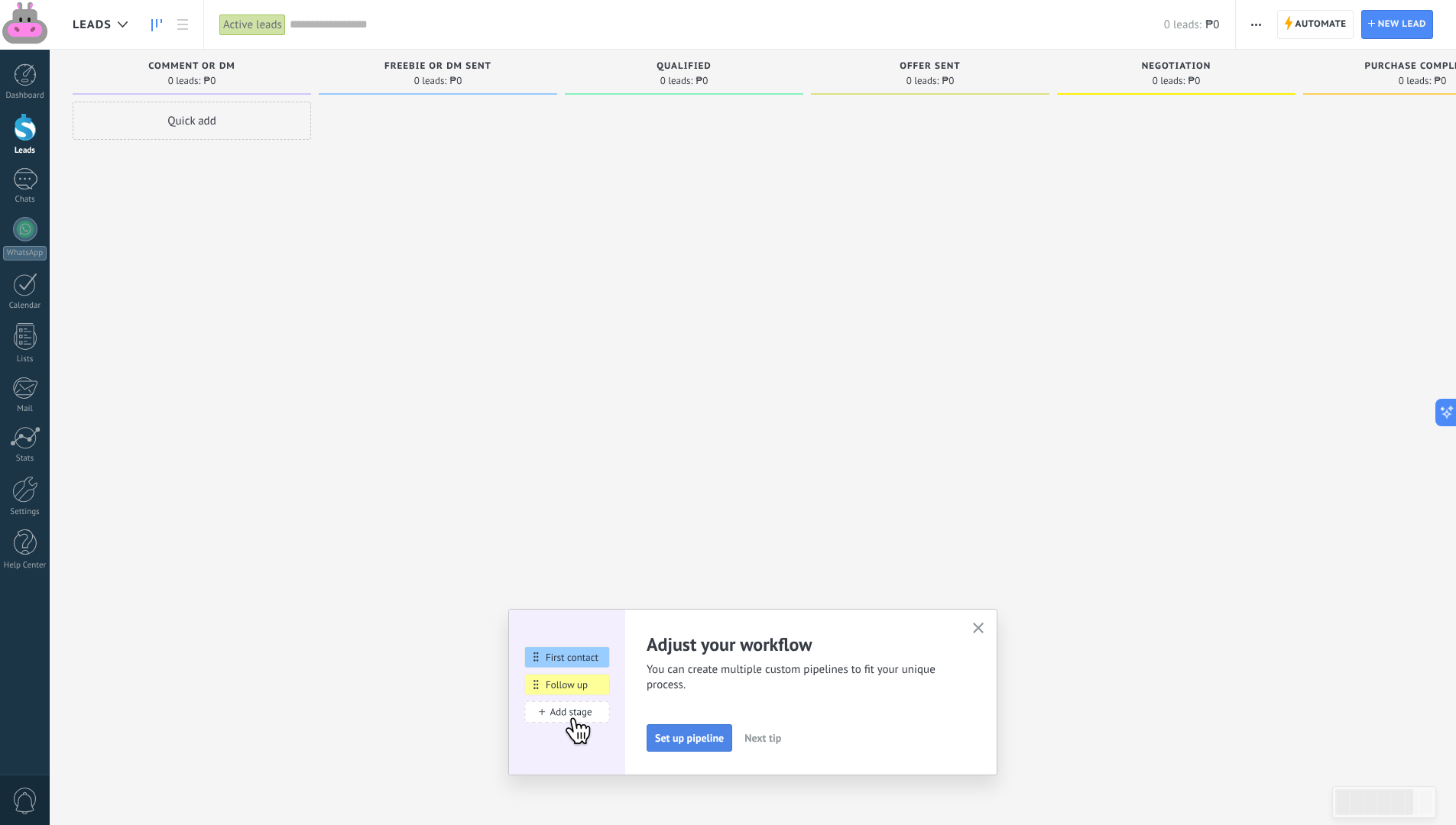 click on "Set up pipeline" at bounding box center [689, 738] 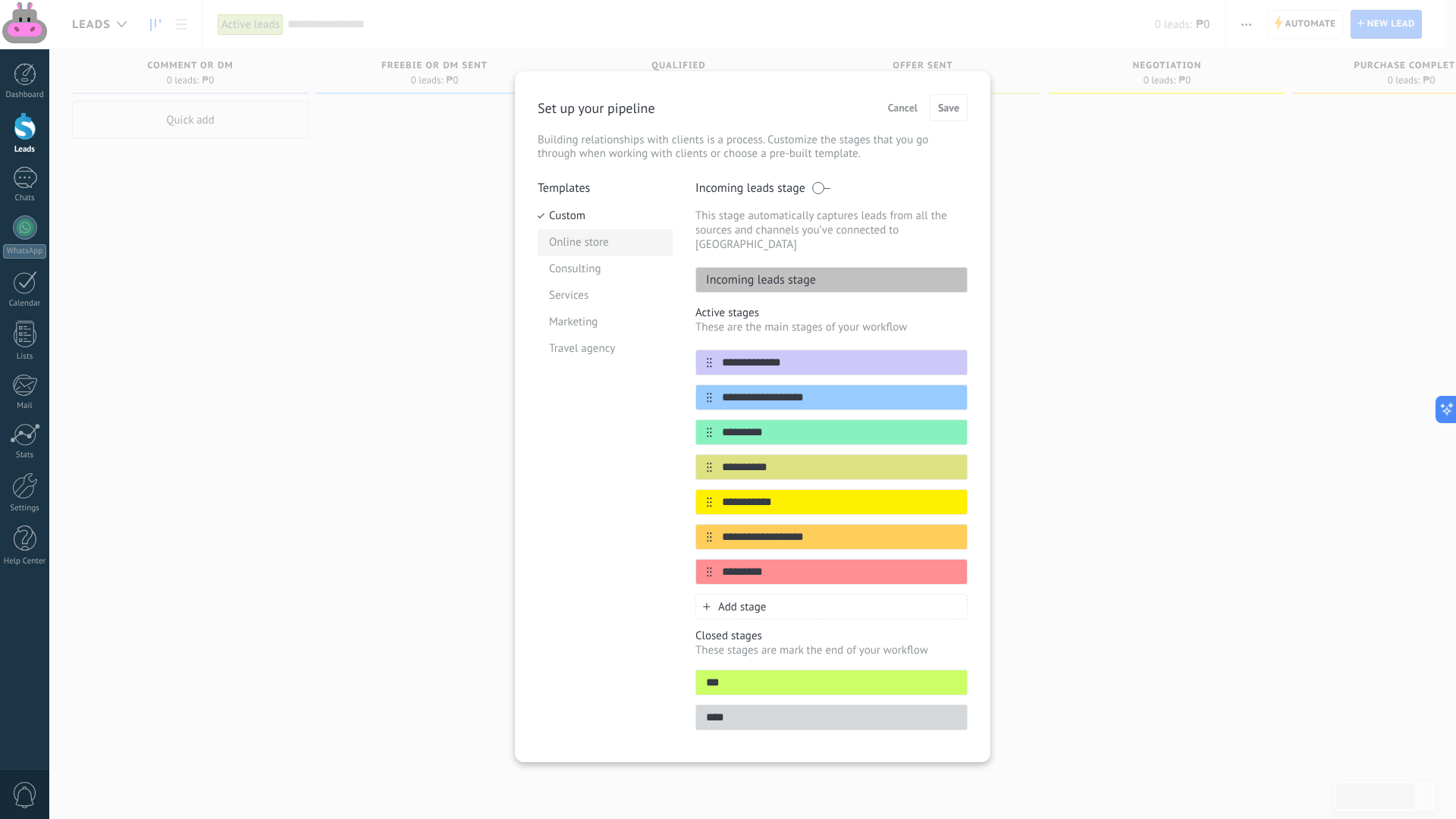 click on "Online store" at bounding box center (605, 242) 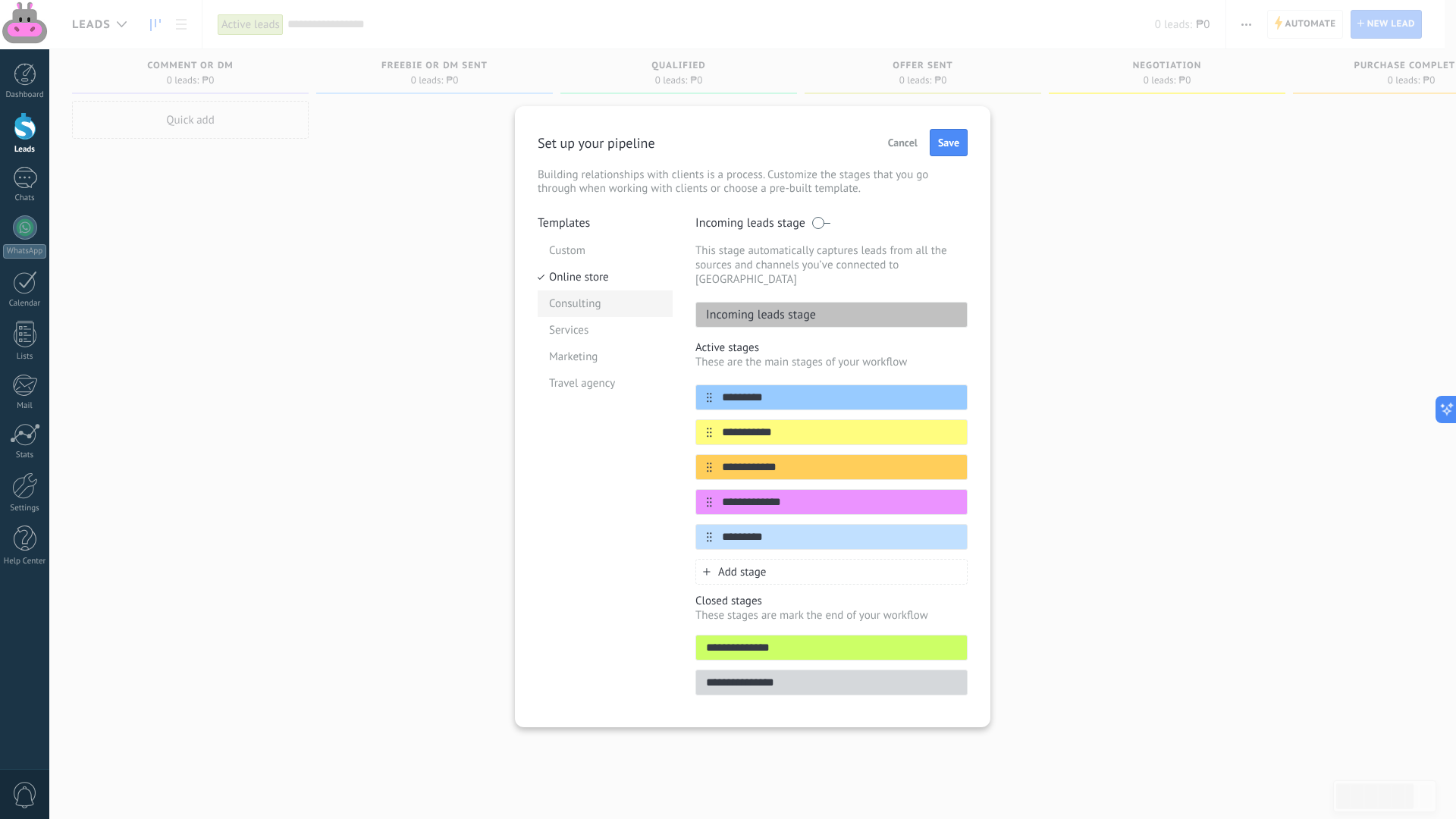 click on "Consulting" at bounding box center [605, 303] 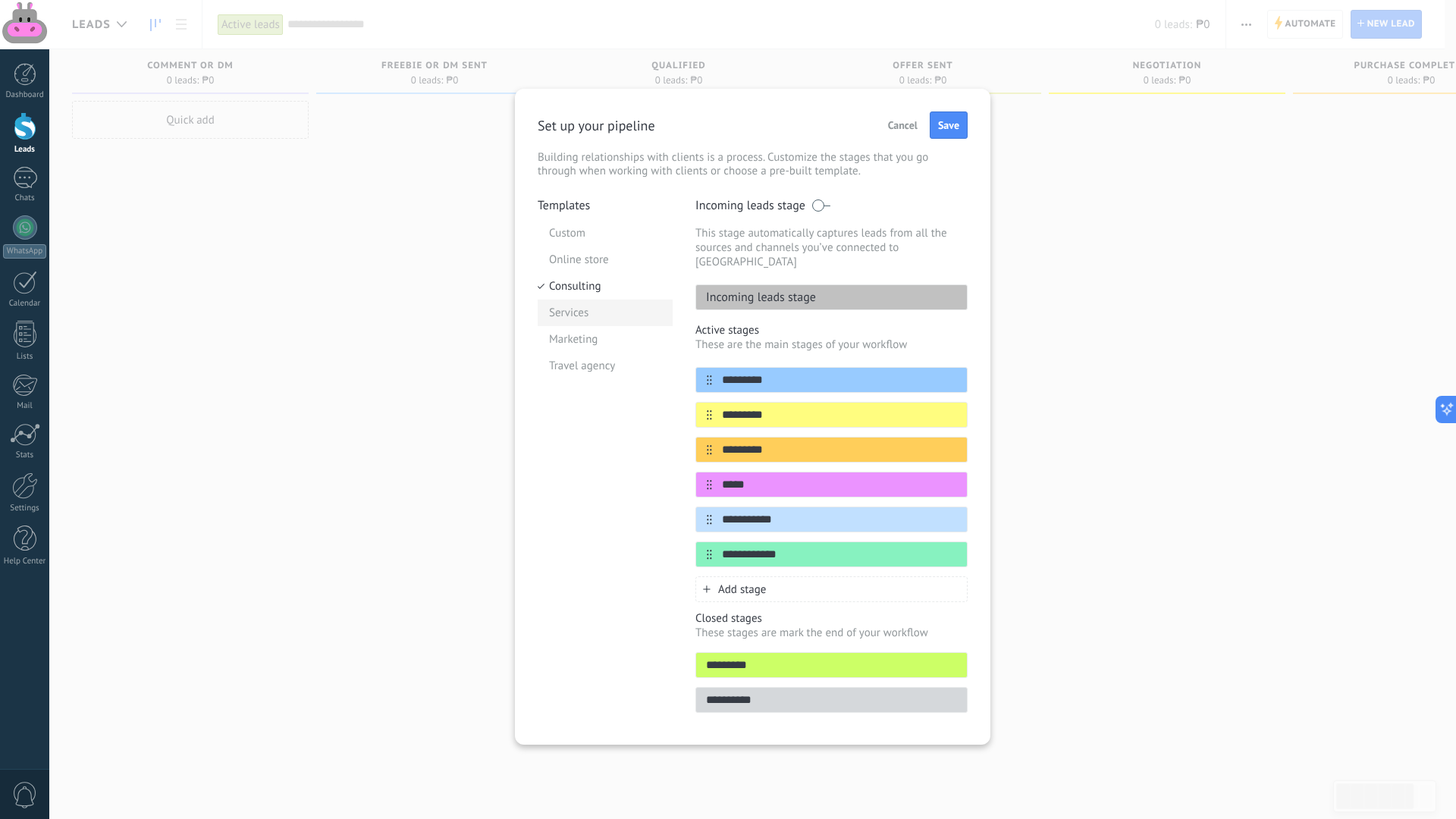 click on "Services" at bounding box center [605, 312] 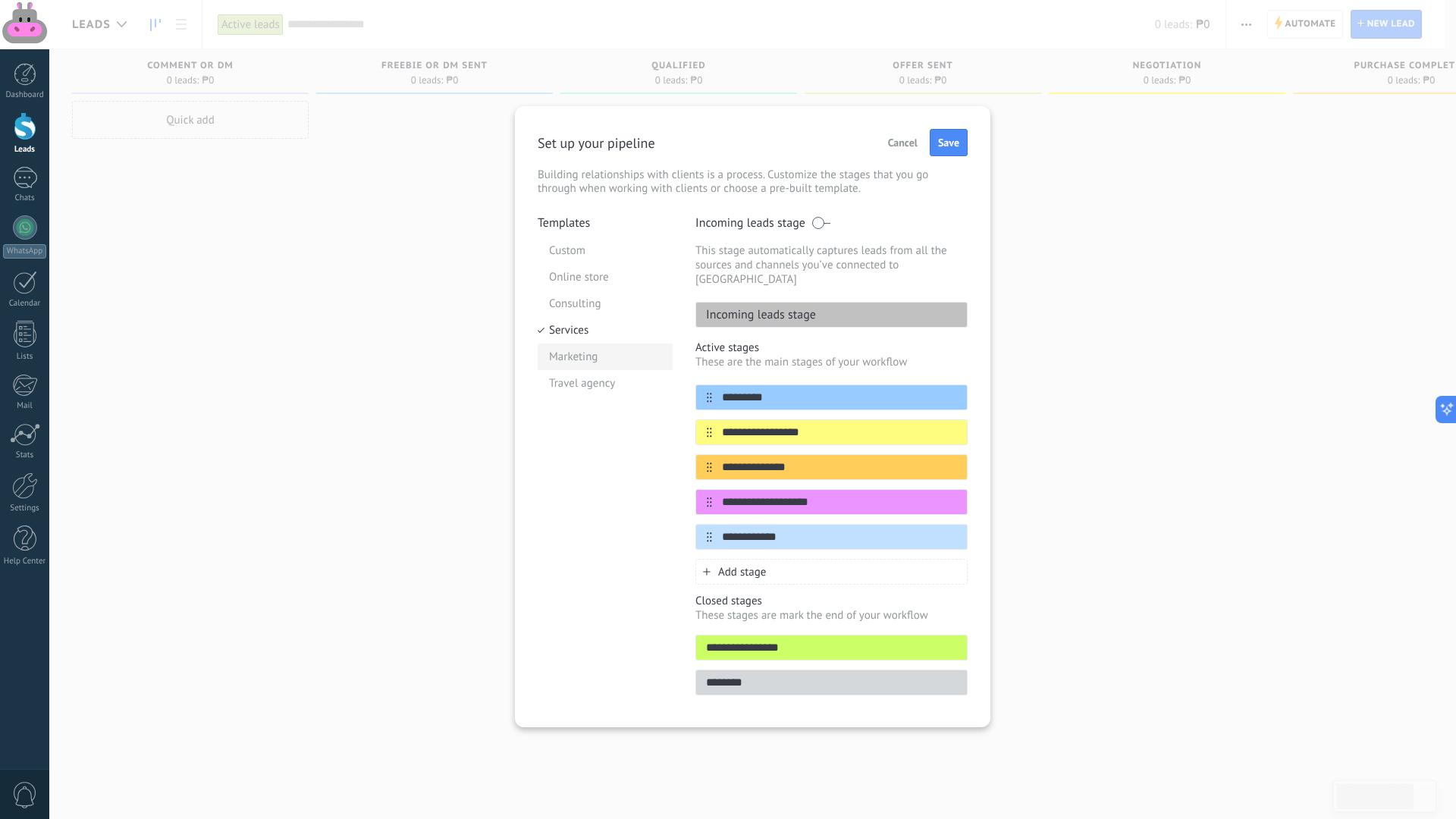 click on "Marketing" at bounding box center (605, 356) 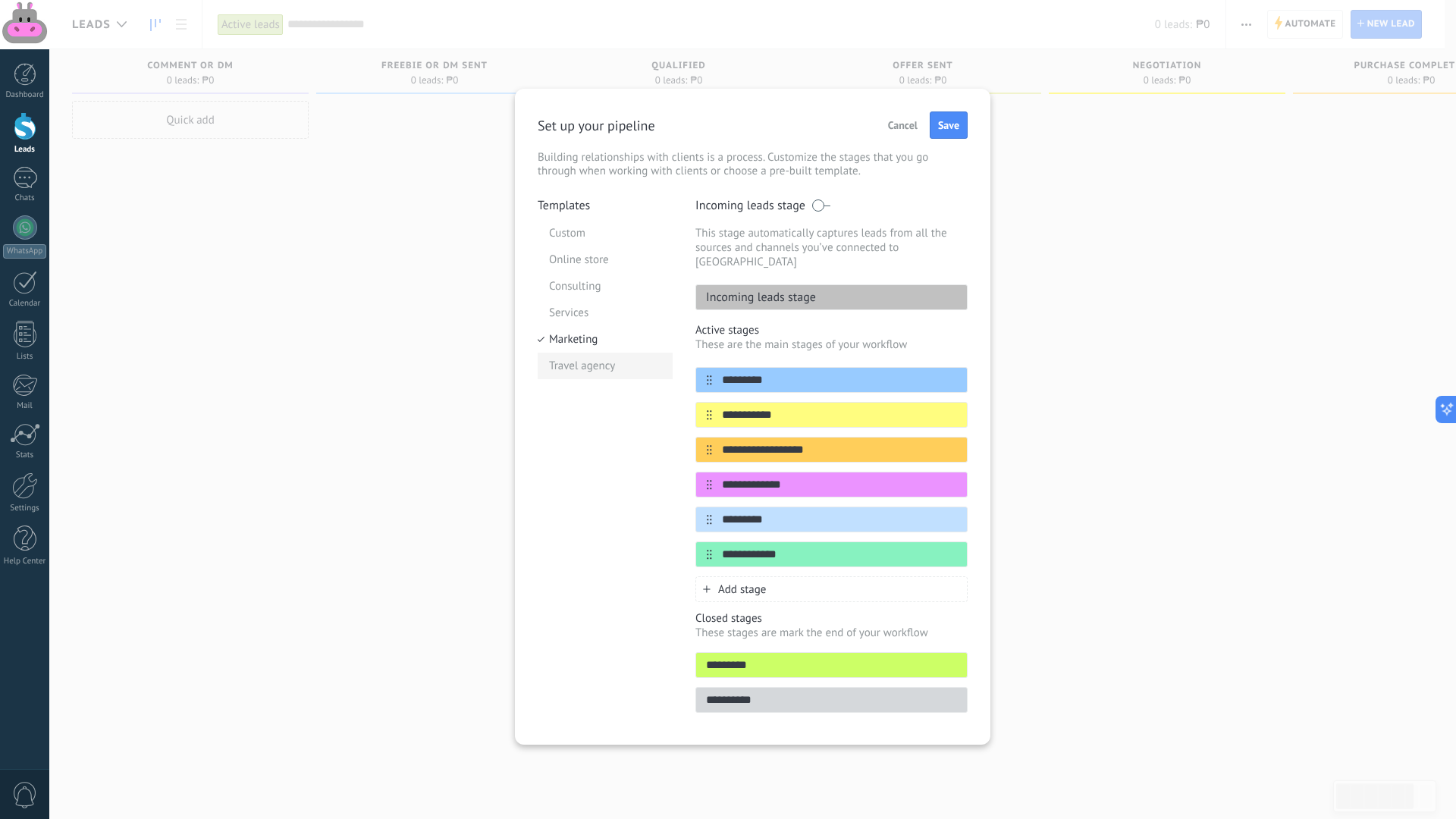 click on "Travel agency" at bounding box center [605, 366] 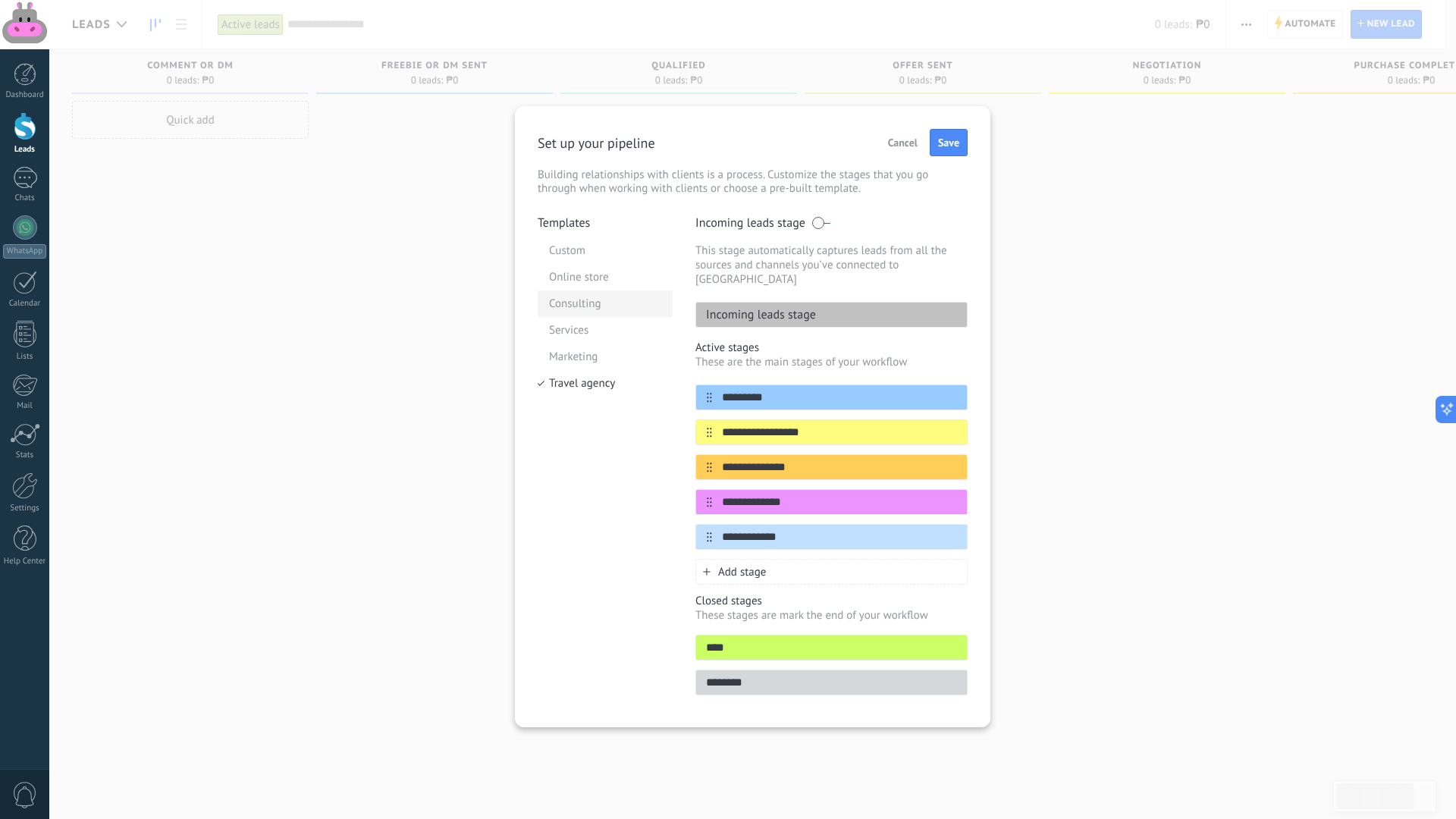 click on "Consulting" at bounding box center (605, 303) 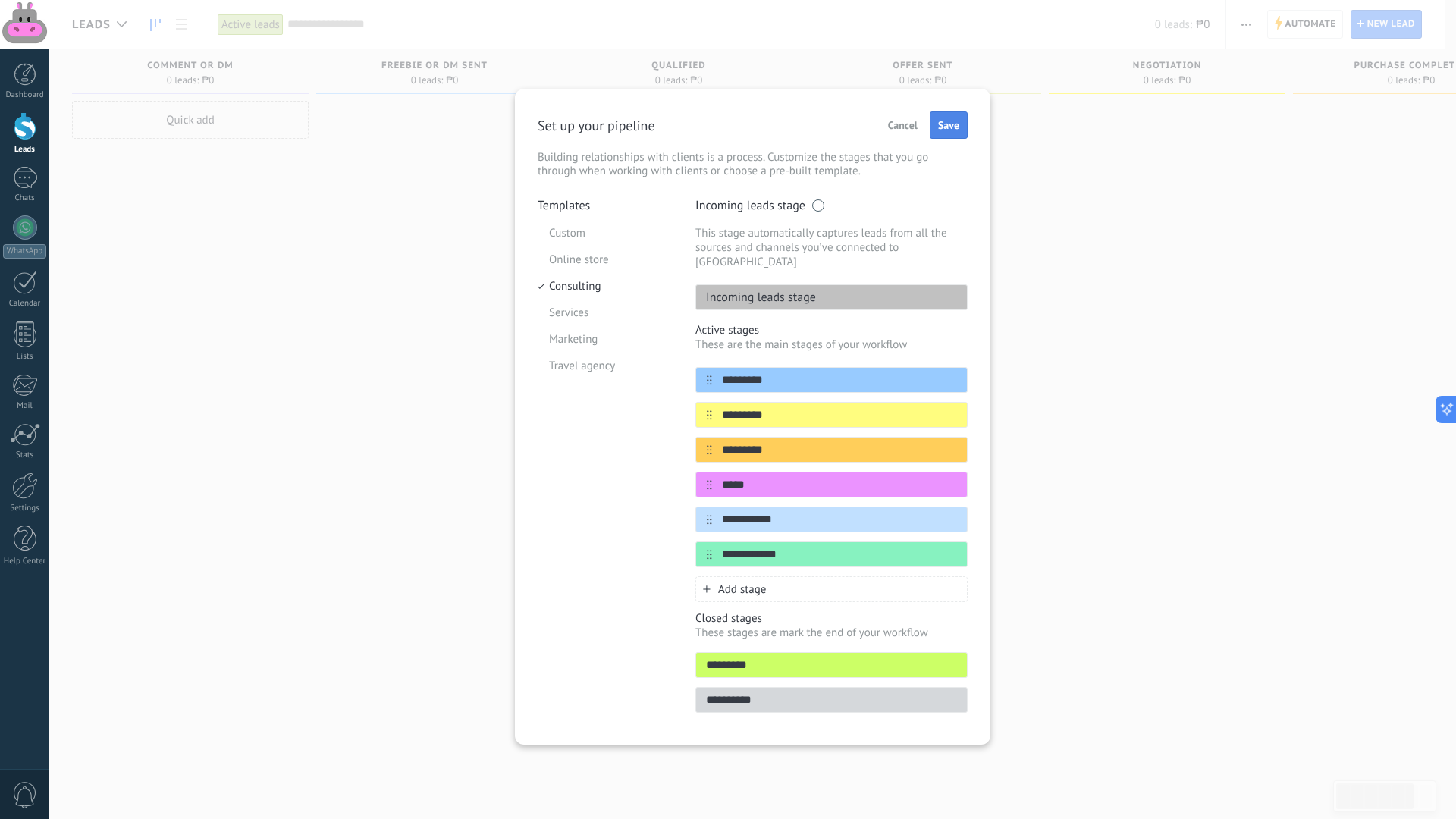 click on "Save" at bounding box center (949, 125) 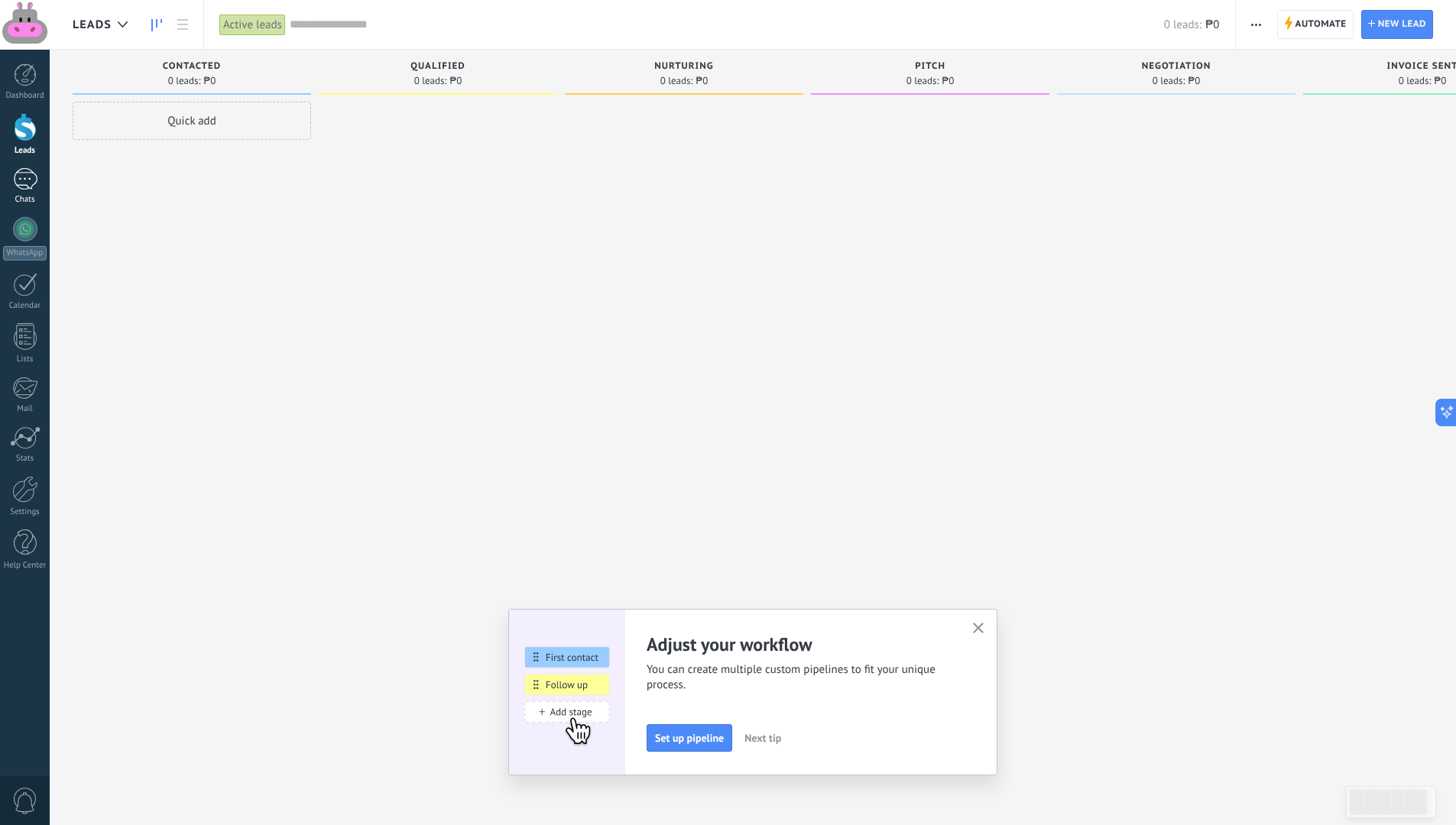 click at bounding box center (25, 179) 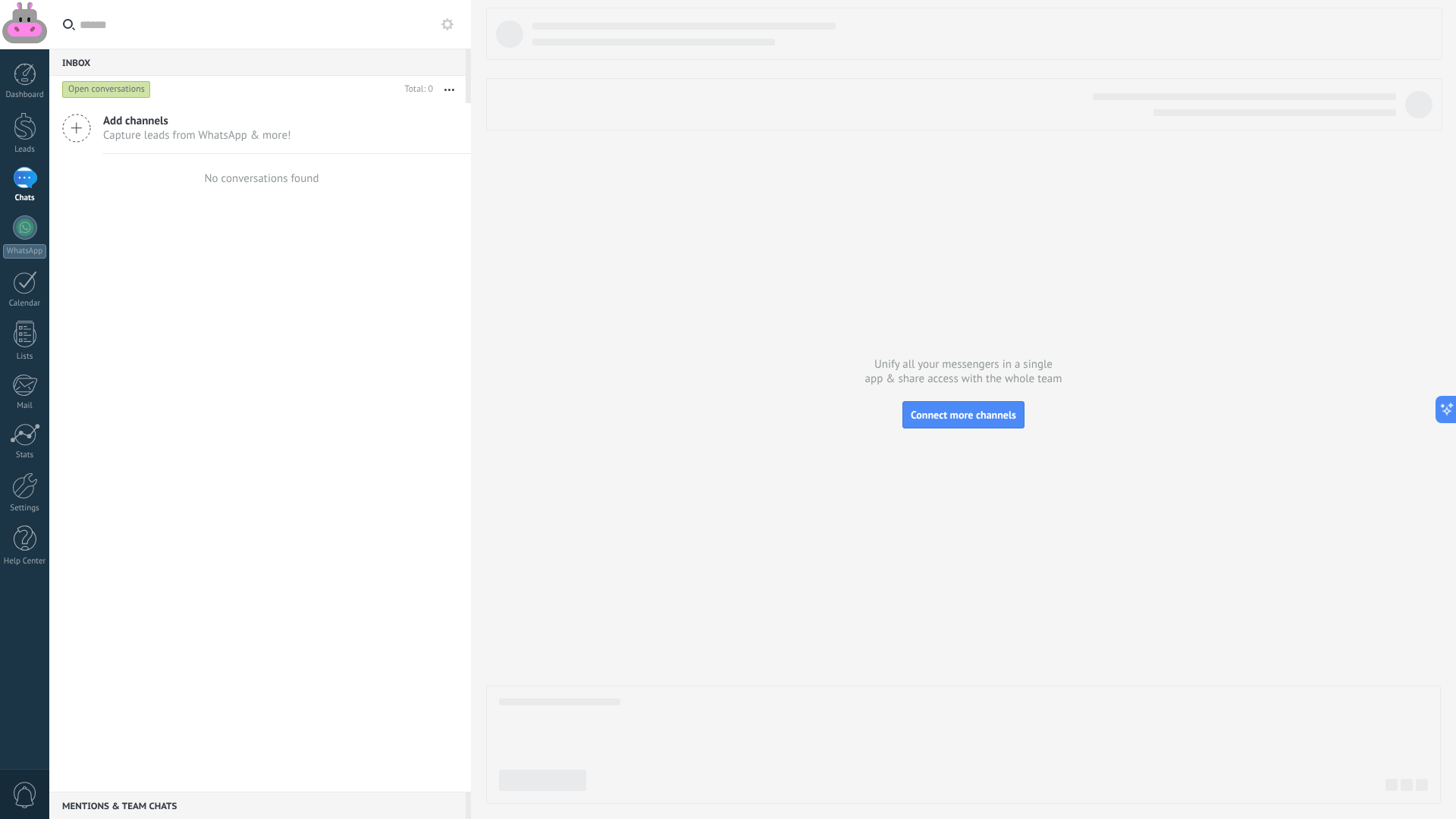 click 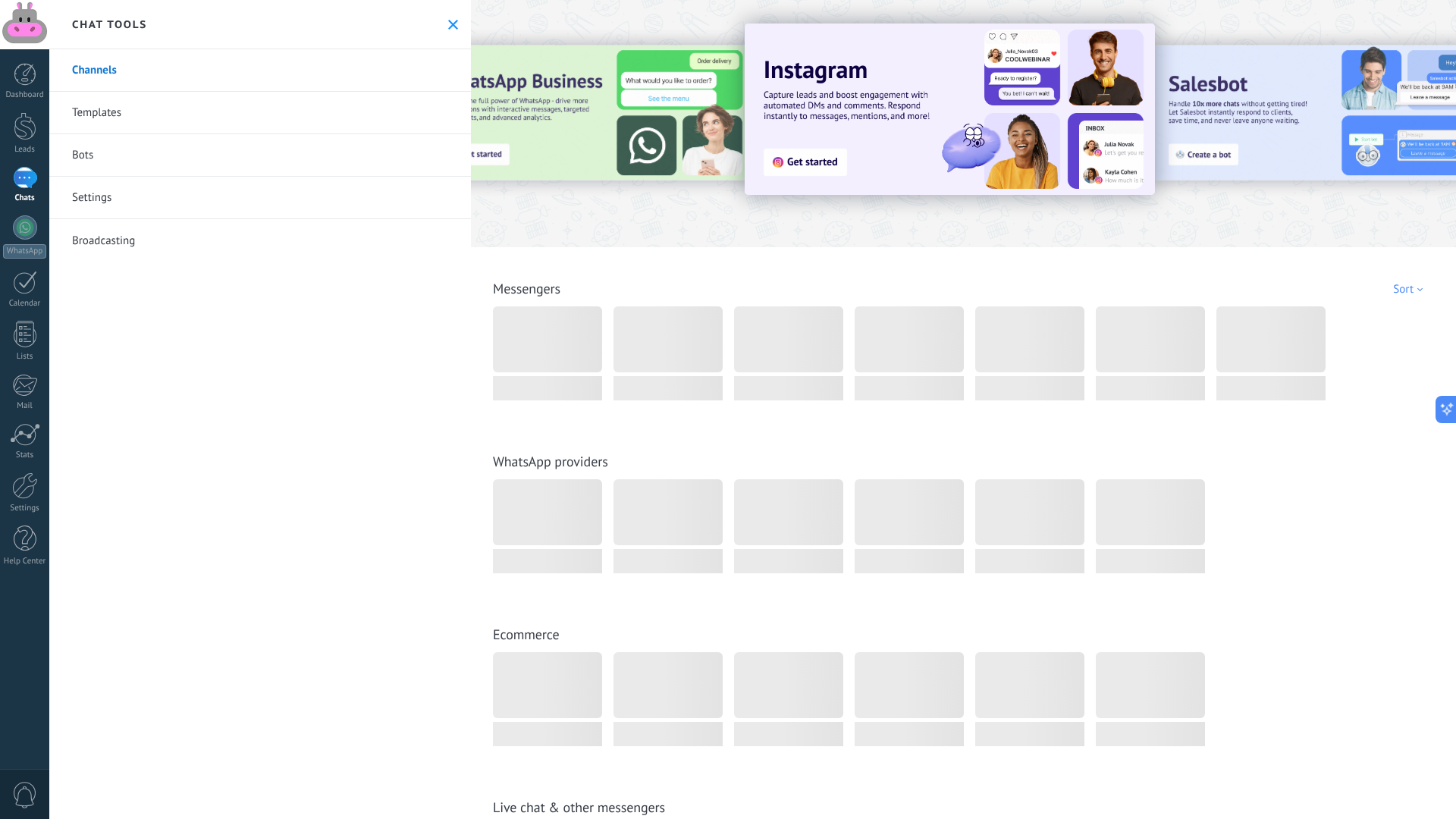 click on "Channels" at bounding box center (260, 71) 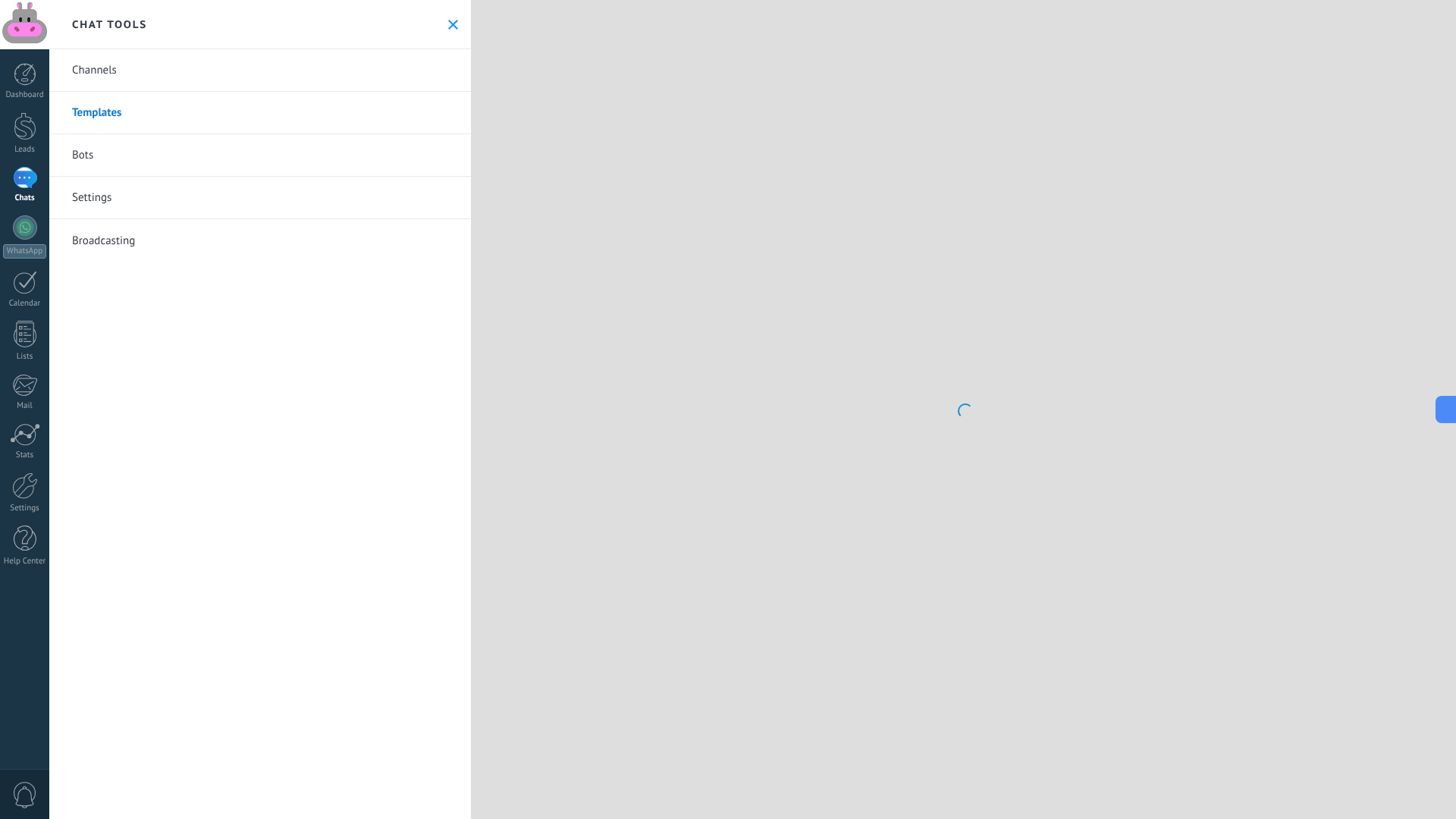 click on "Channels" at bounding box center (260, 71) 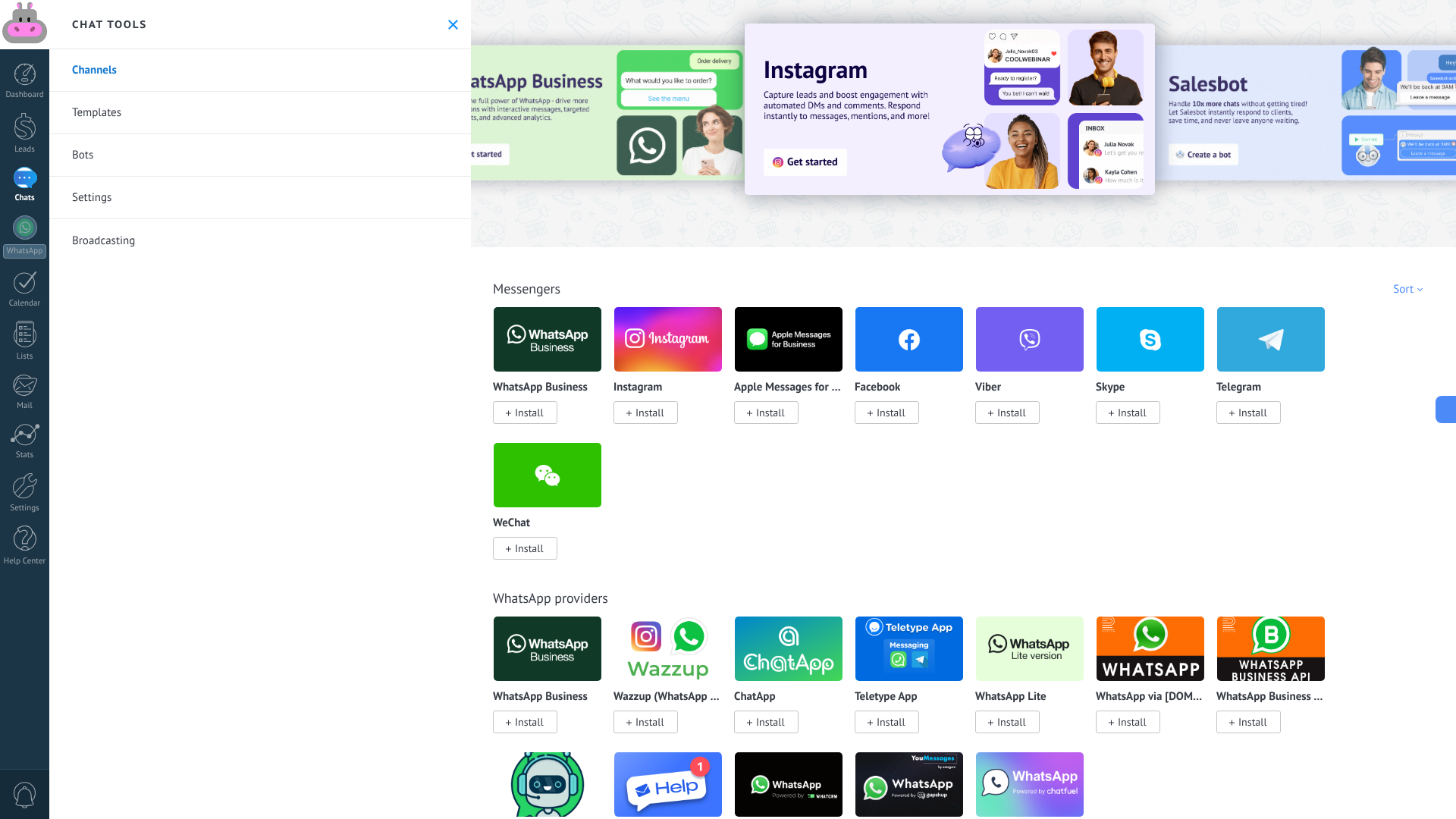 click on "Templates" at bounding box center (260, 113) 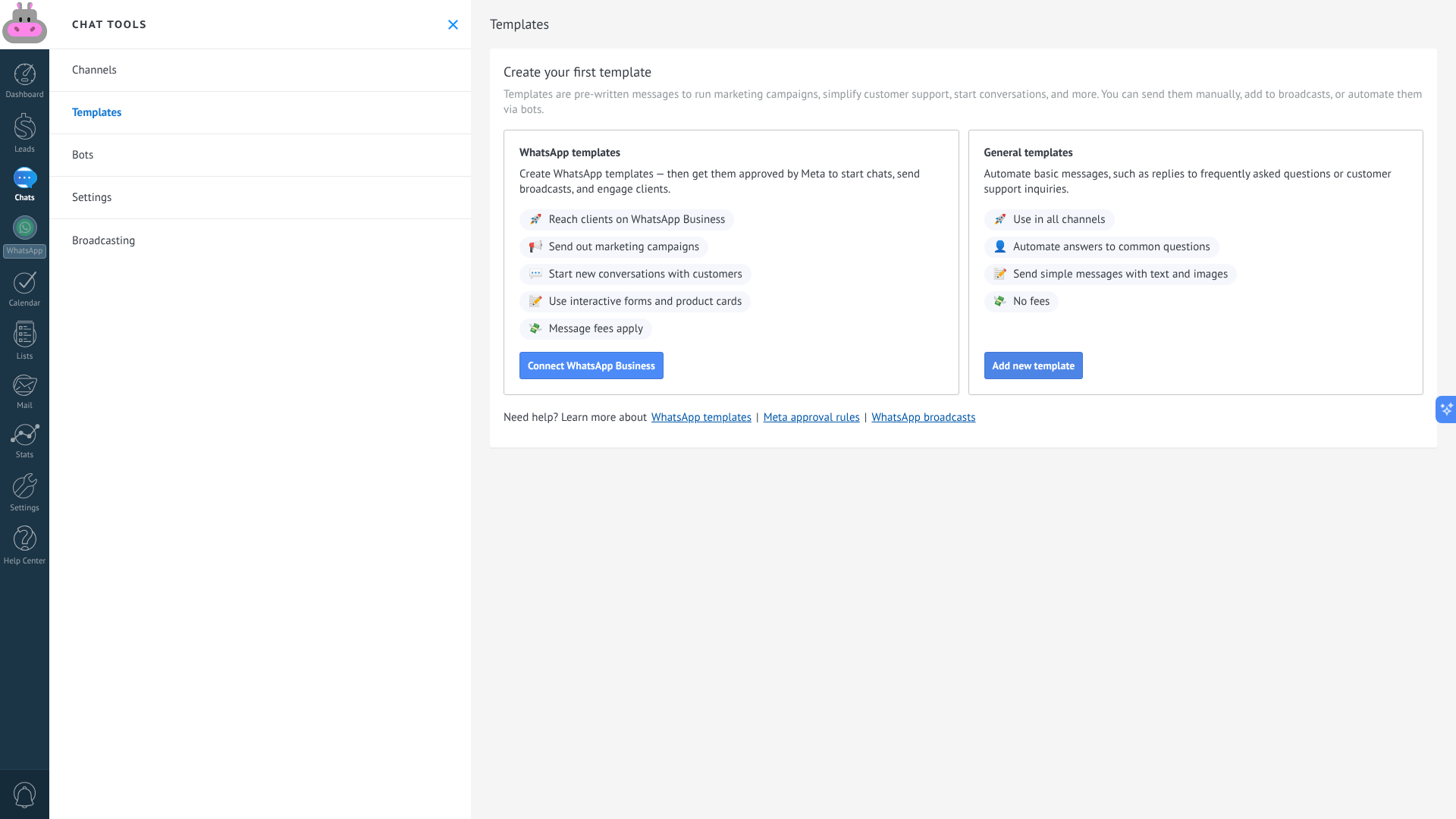 click on "Add new template" at bounding box center [1034, 366] 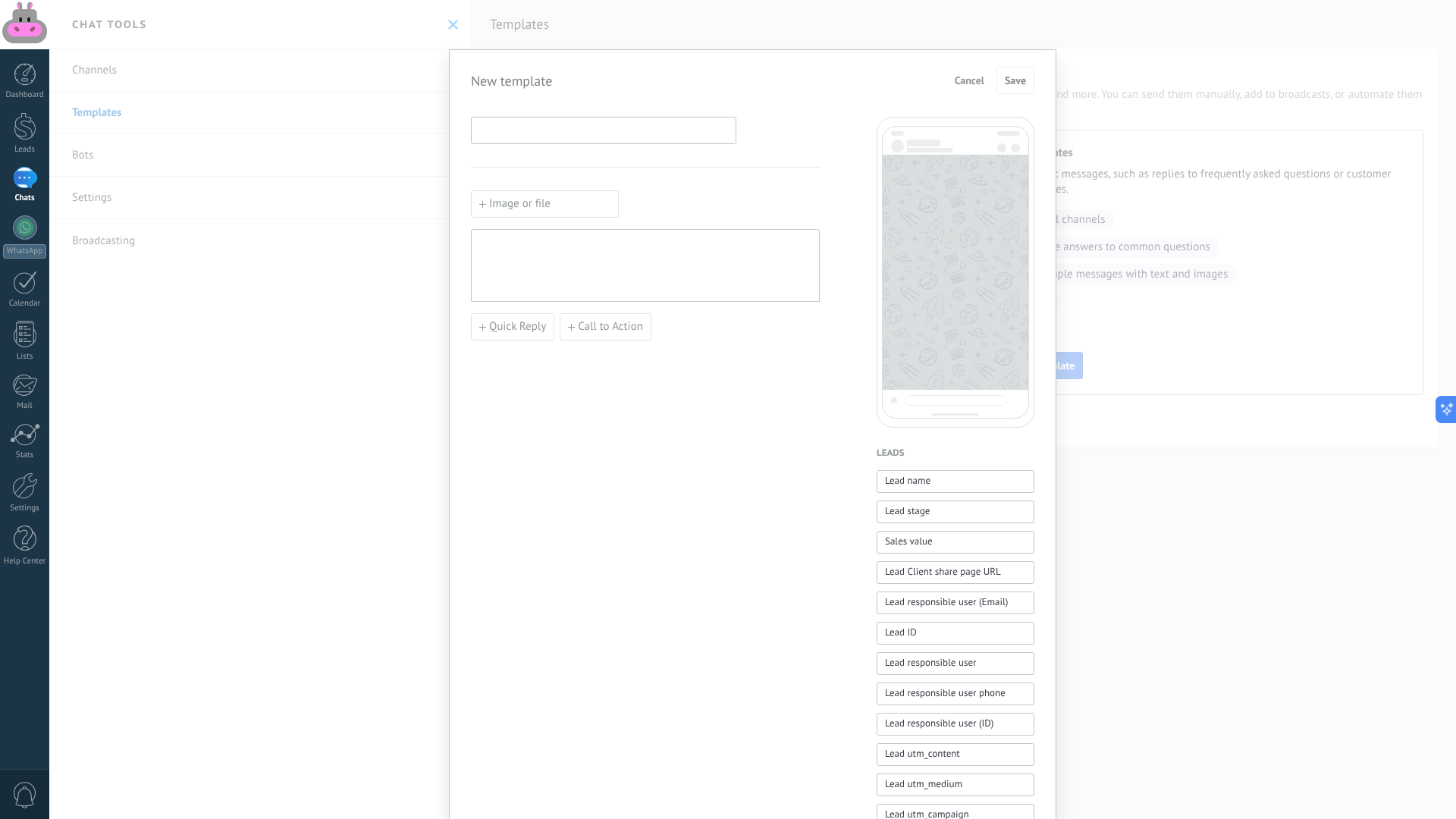 click at bounding box center (604, 130) 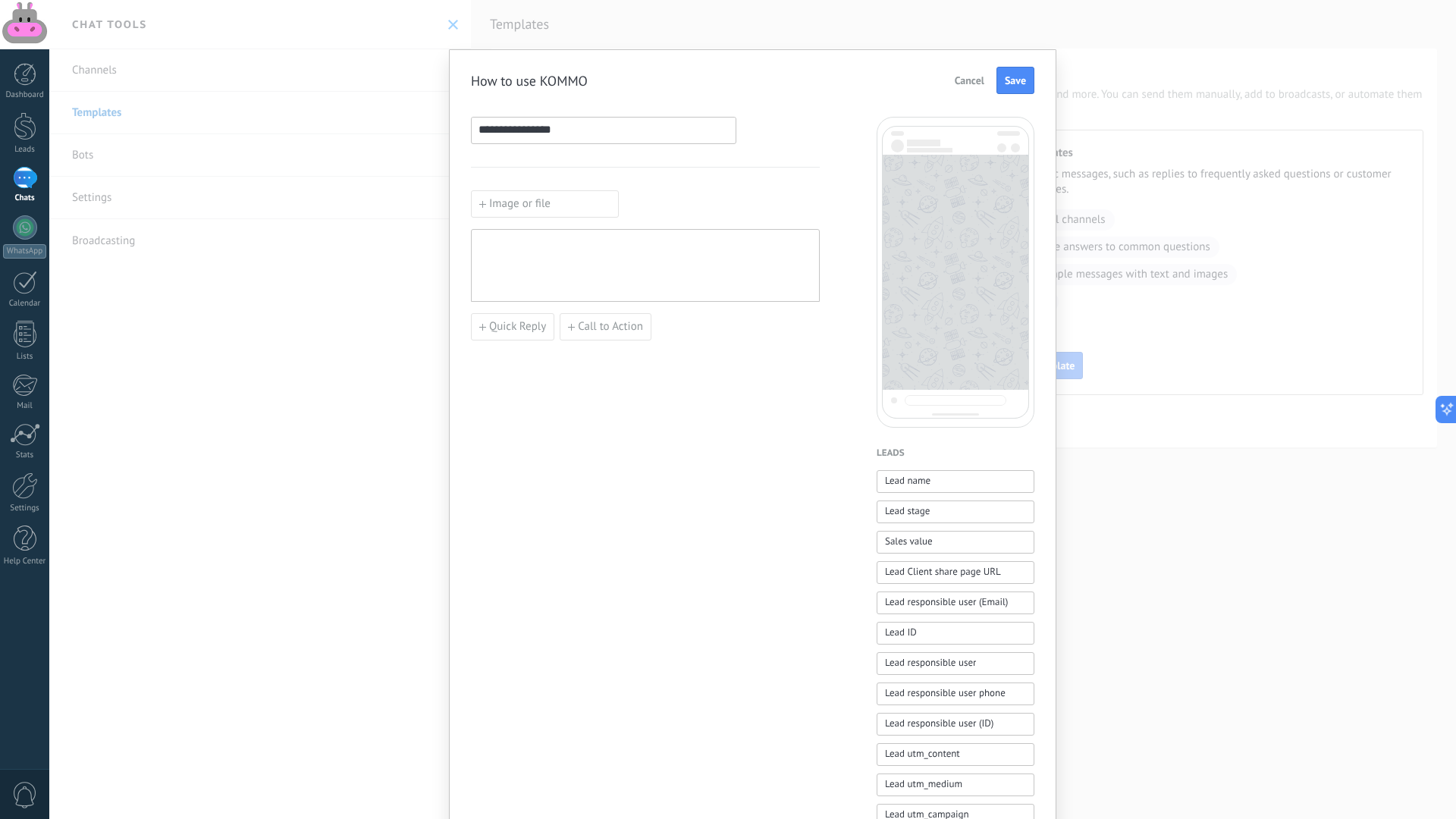 type on "**********" 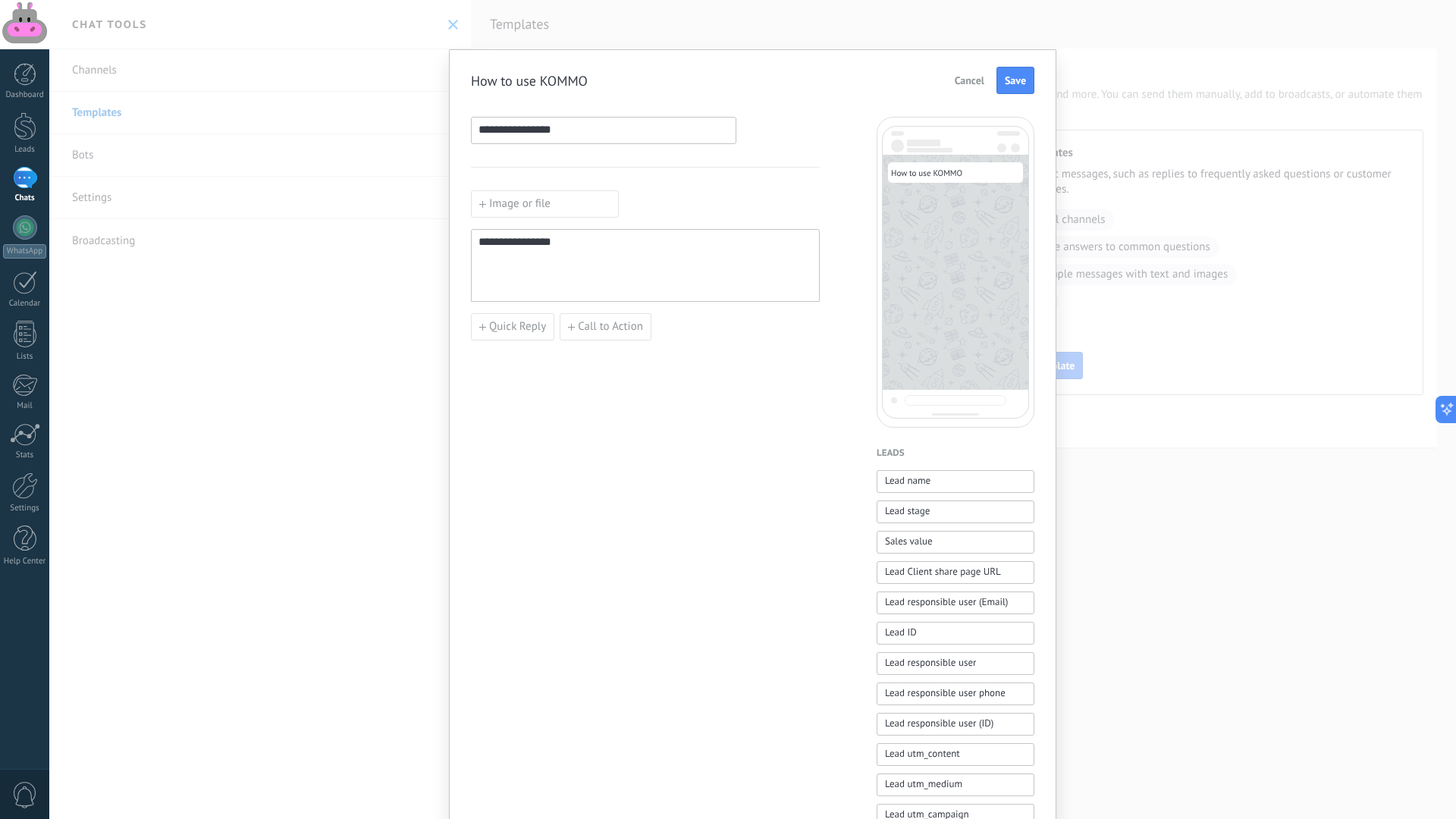 type 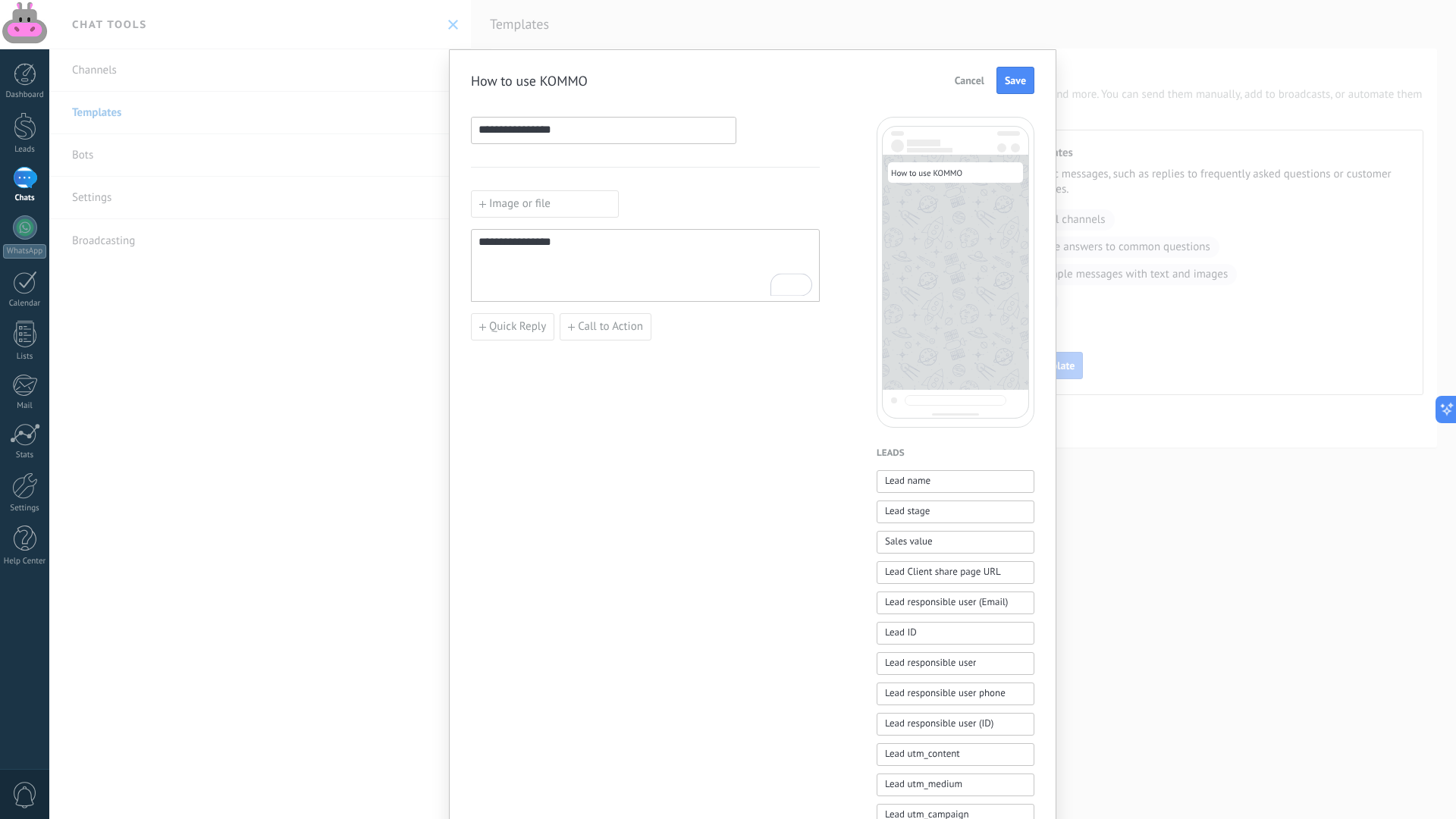 click on "Image or file" at bounding box center [544, 204] 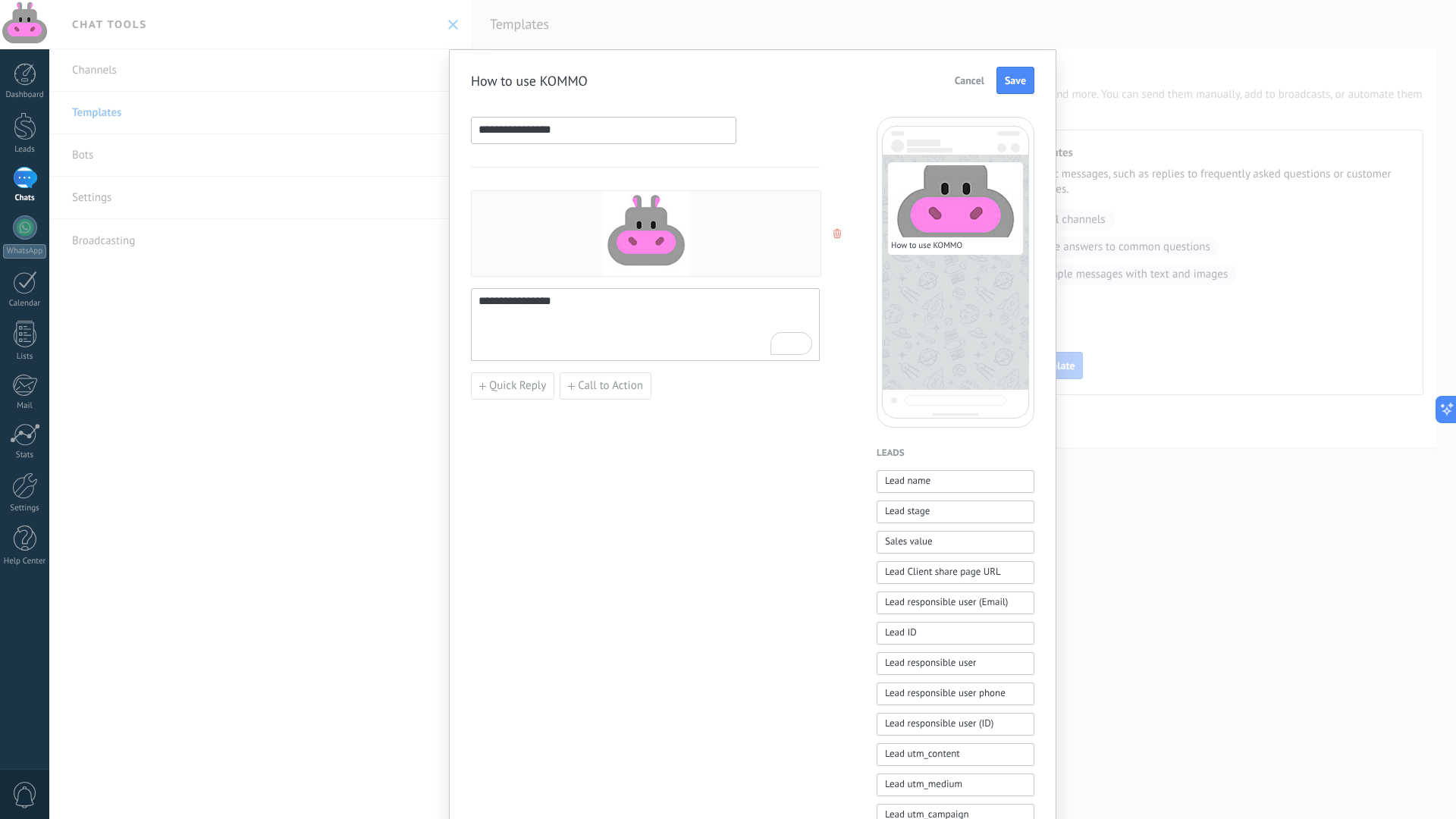 click on "**********" at bounding box center [645, 629] 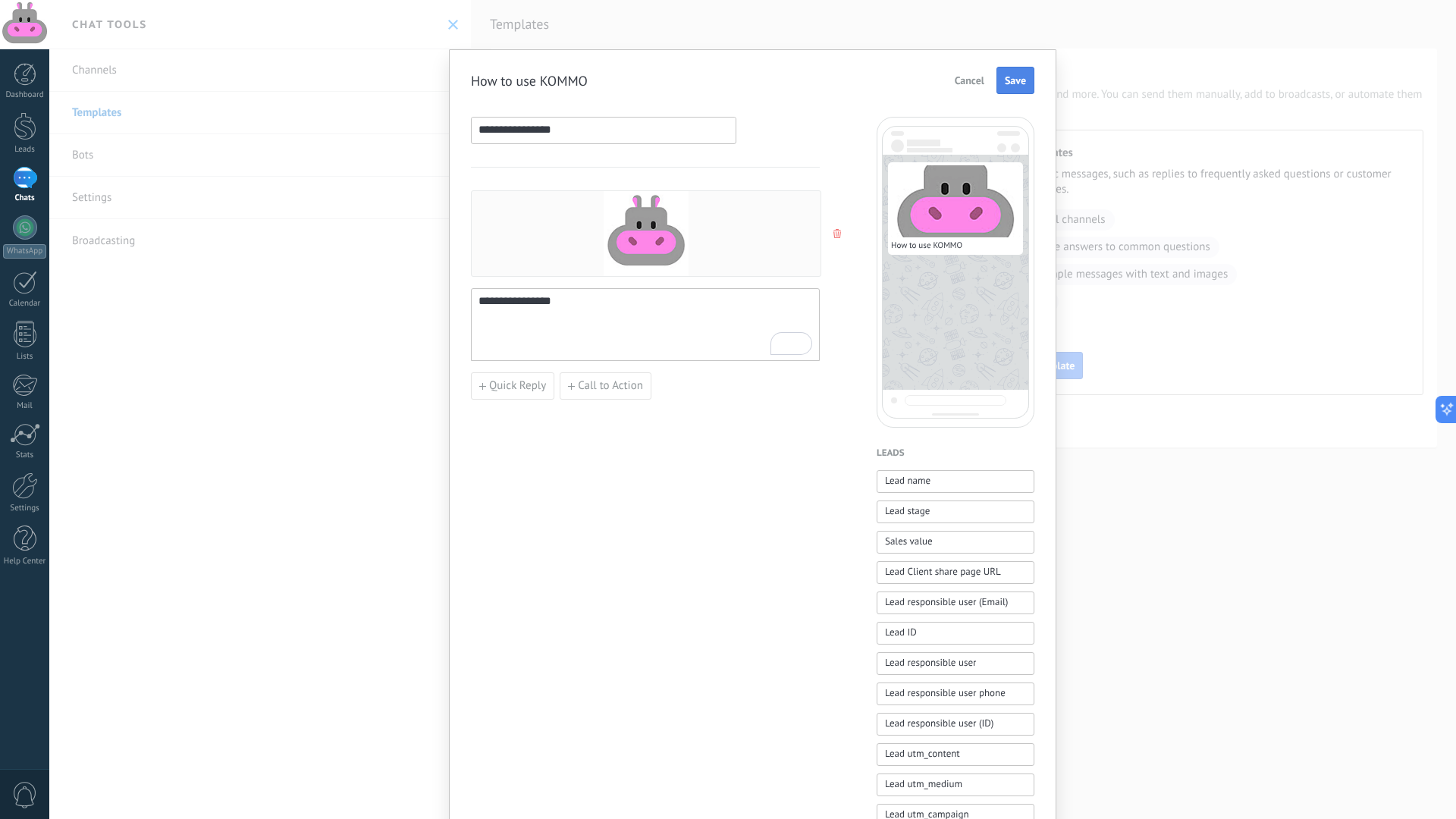 click on "Save" at bounding box center (1015, 80) 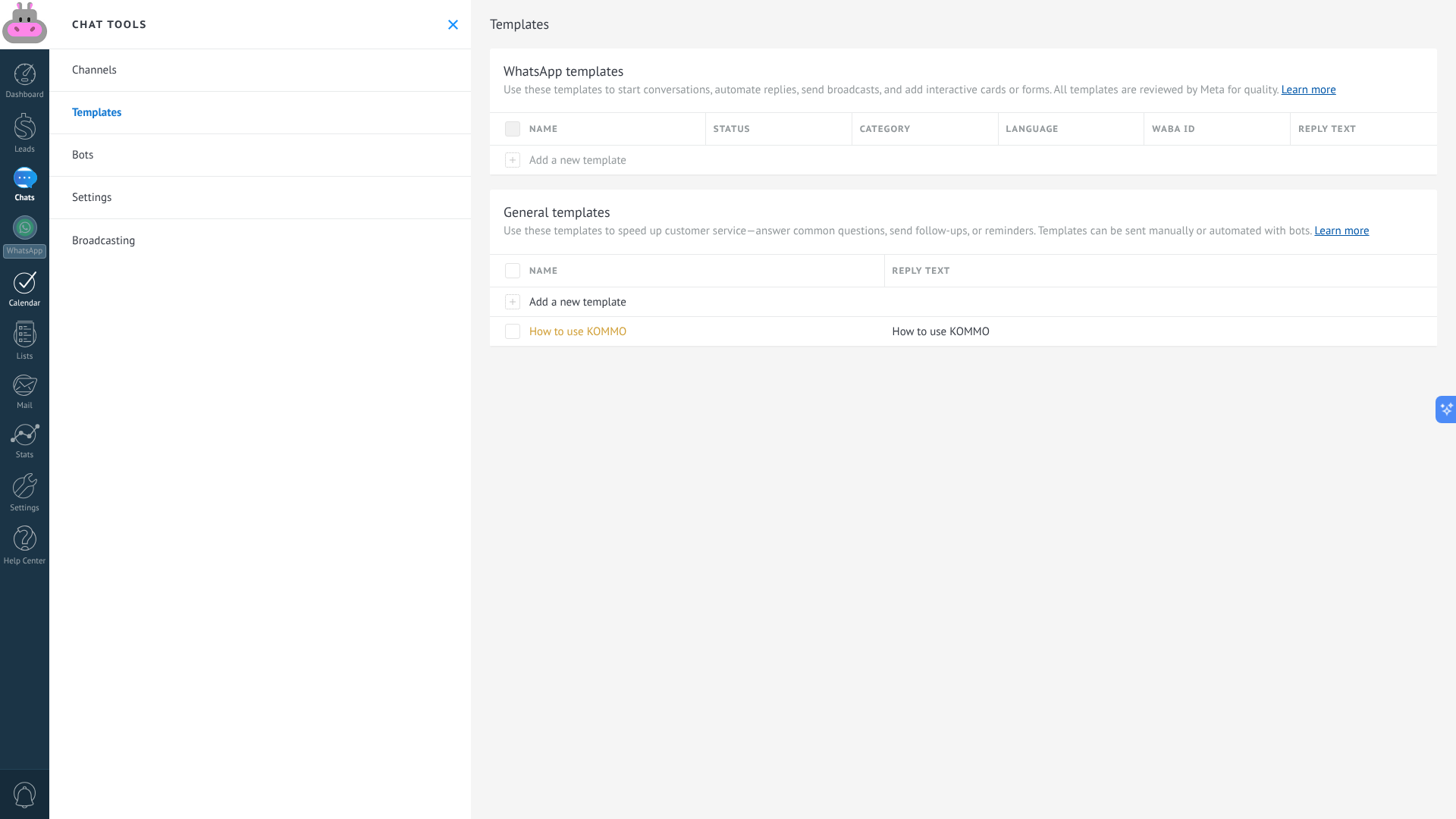 click at bounding box center [25, 282] 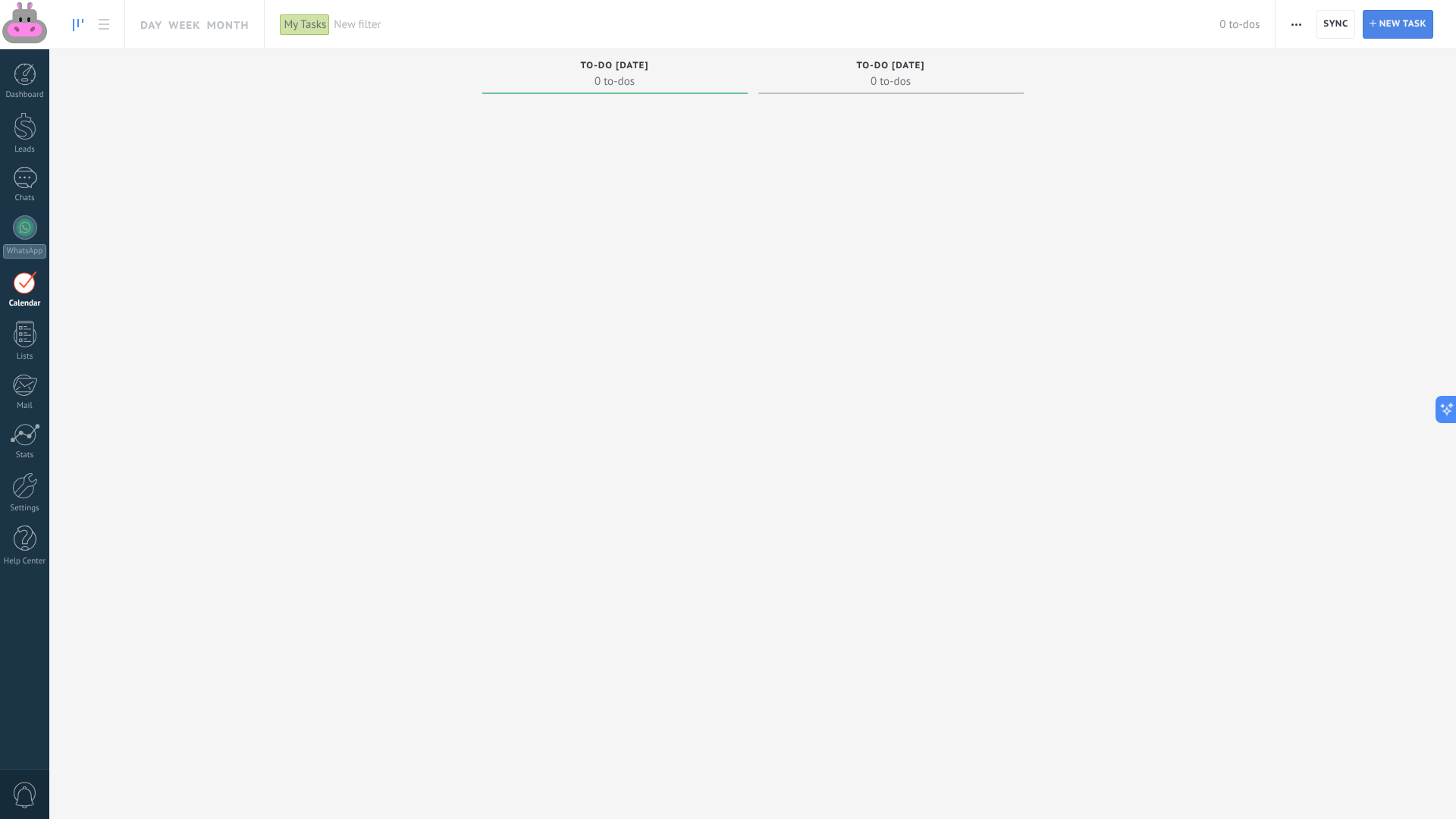 click on "New task" at bounding box center (1403, 24) 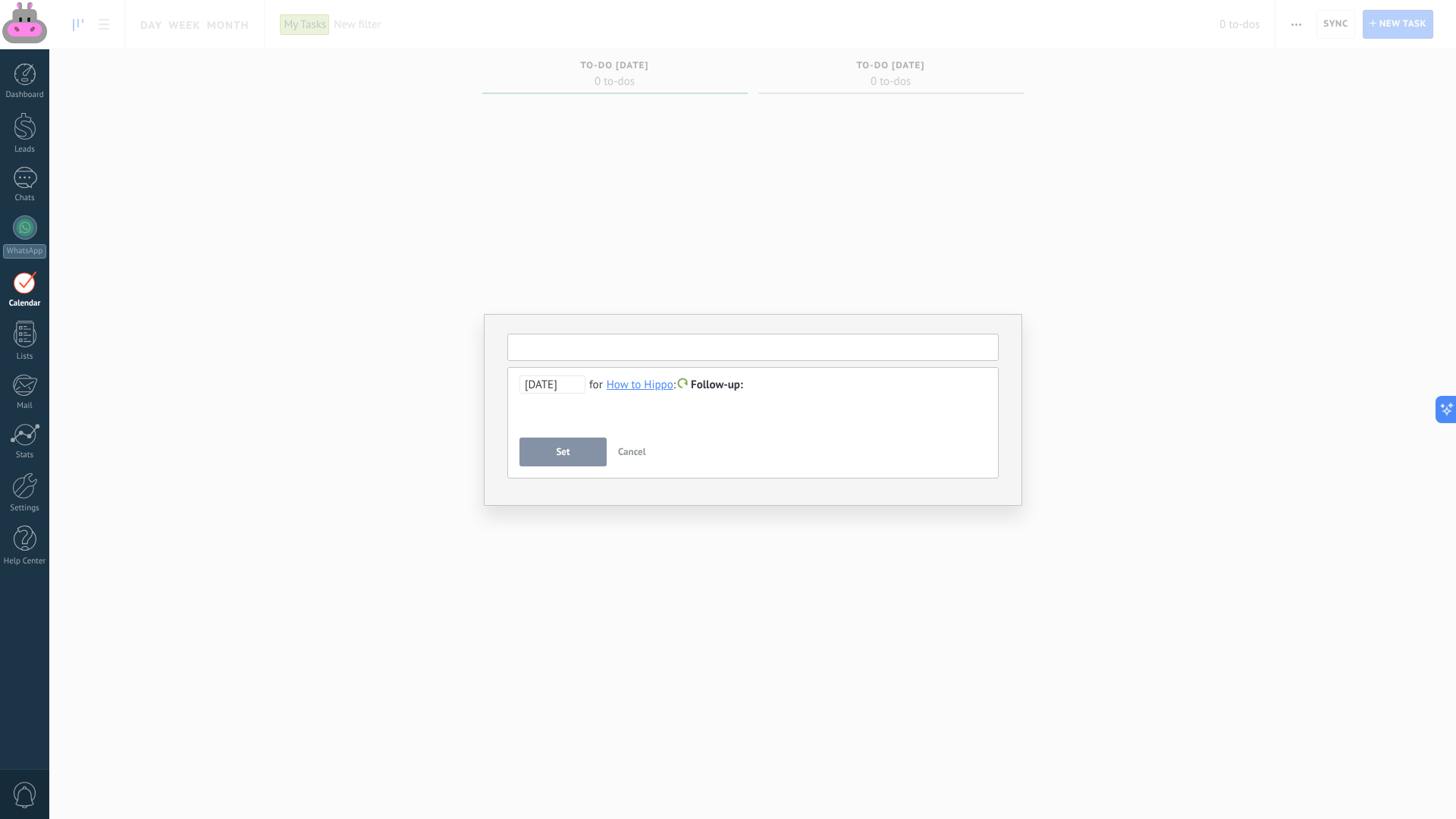 click at bounding box center (753, 347) 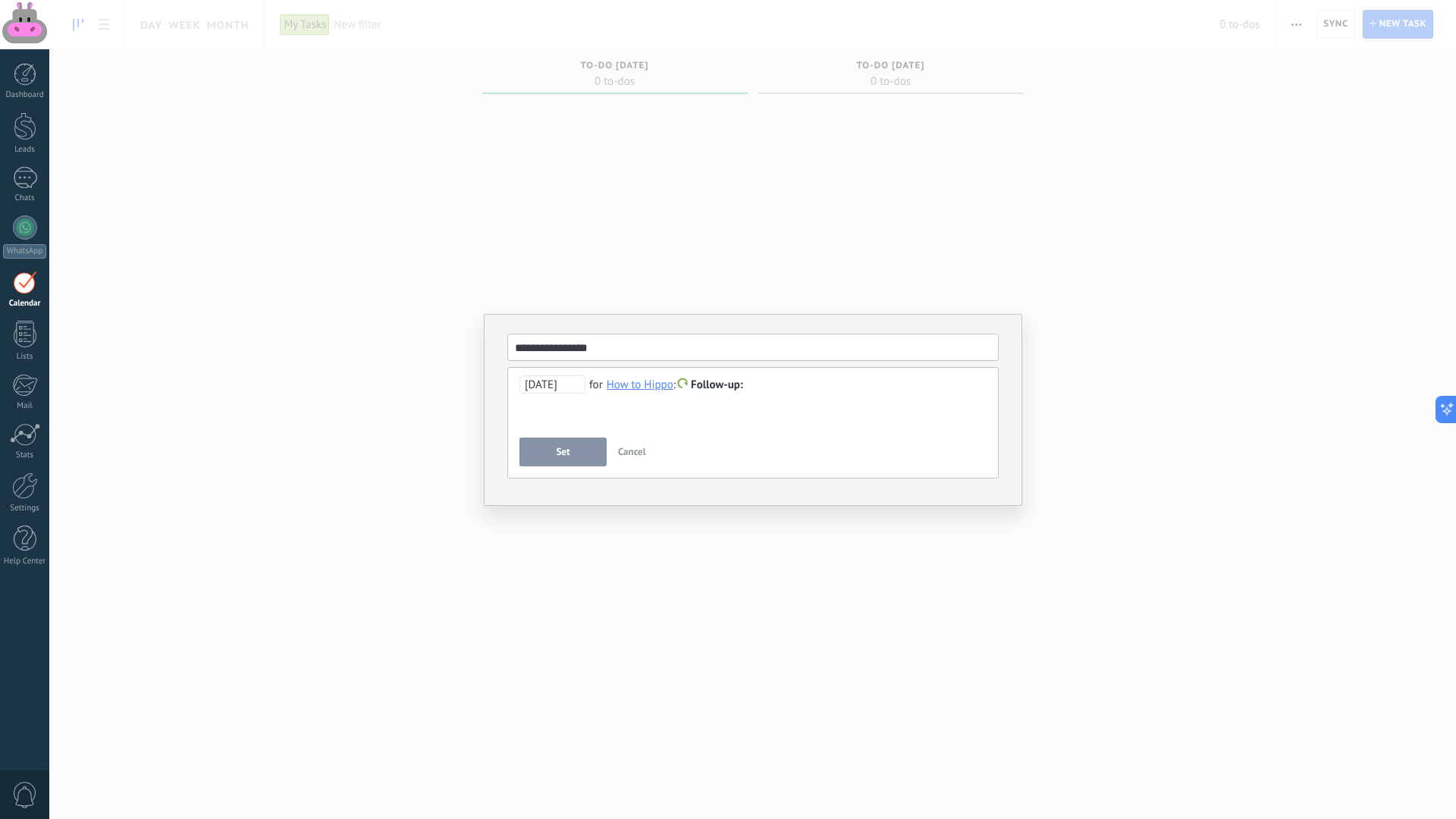 type on "**********" 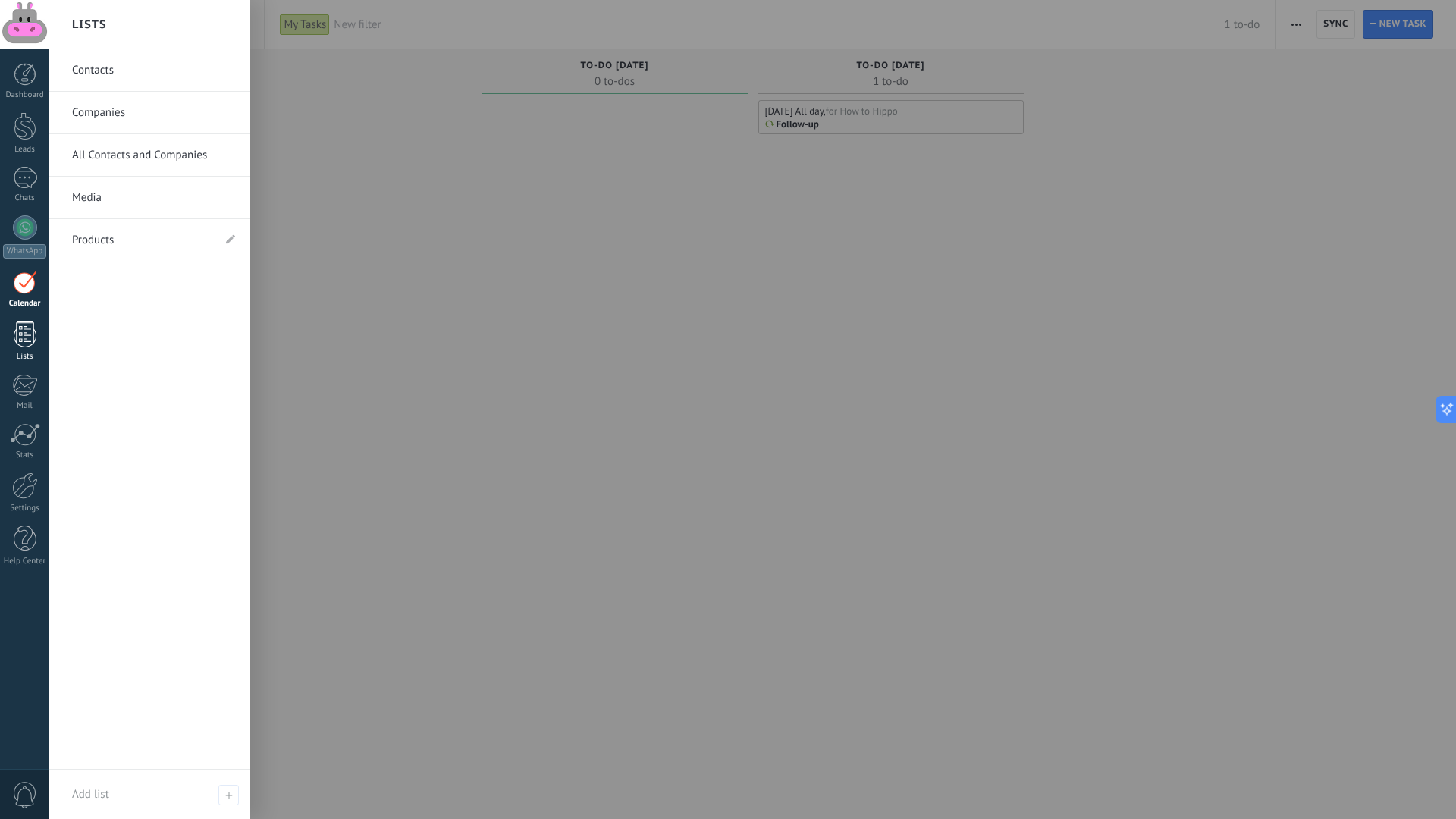 click at bounding box center [25, 334] 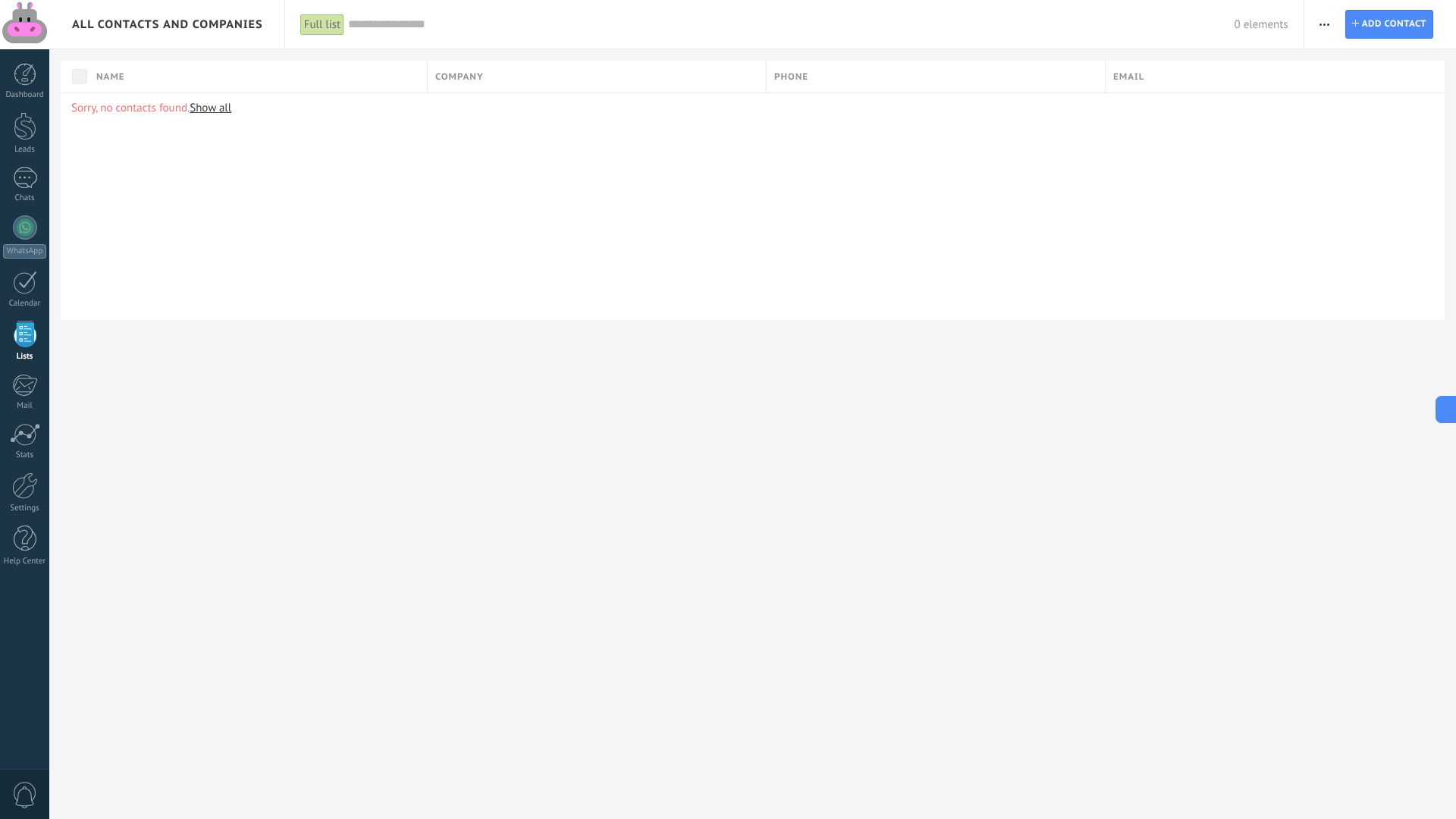 click on "All Contacts and Companies Full list Apply 0 elements Full list Contacts without tasks assigned Contacts with overdue tasks No leads linked Deleted Save Any time Any time [DATE] [DATE] Last  ** 30  days This week Last week This month Last month This quarter This year   Select all No leads linked No active leads linked Contacted Qualified Nurturing Pitch Negotiation Invoice sent Close-win Close-lose Active stages Select all Insufficient budget Product does not fit need Not satisfied with conditions Bought from competitor Undefined reason Reason for close-lost leads Select all Due [DATE] Due [DATE] Due this week Due this month Due this quarter No Tasks Overdue All values Tags Manage You don't have connected tags Apply Reset Print Add company Export Import Business processes Find duplicates Contact Add contact Available columns Address (company) Created at Created by Leads Modified at Modified by Nearest To-do Position (contact) Resp. user Web (company) Done Cancel For all account users Name Company Phone" at bounding box center [752, 410] 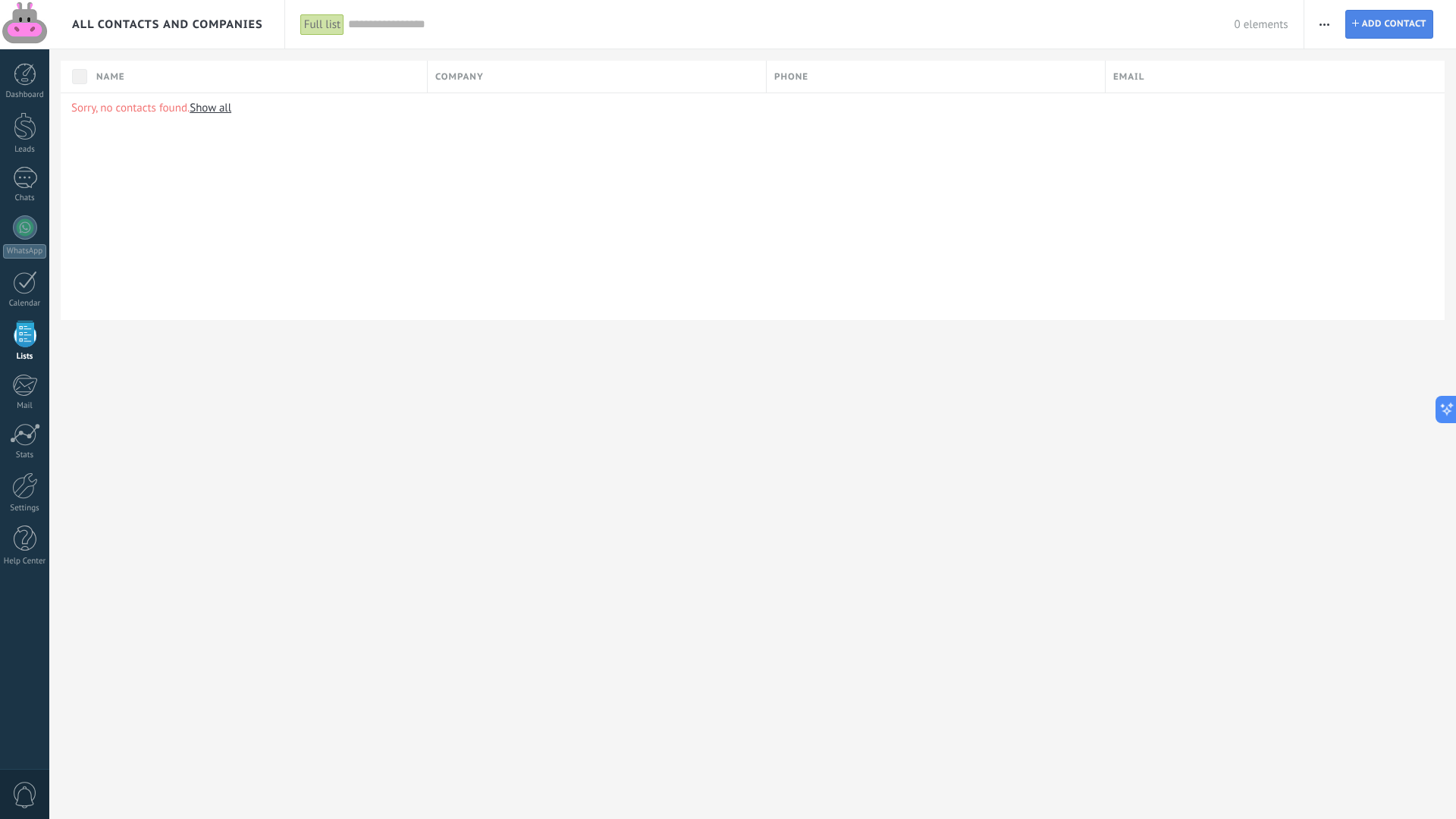 click on "Add contact" at bounding box center (1394, 24) 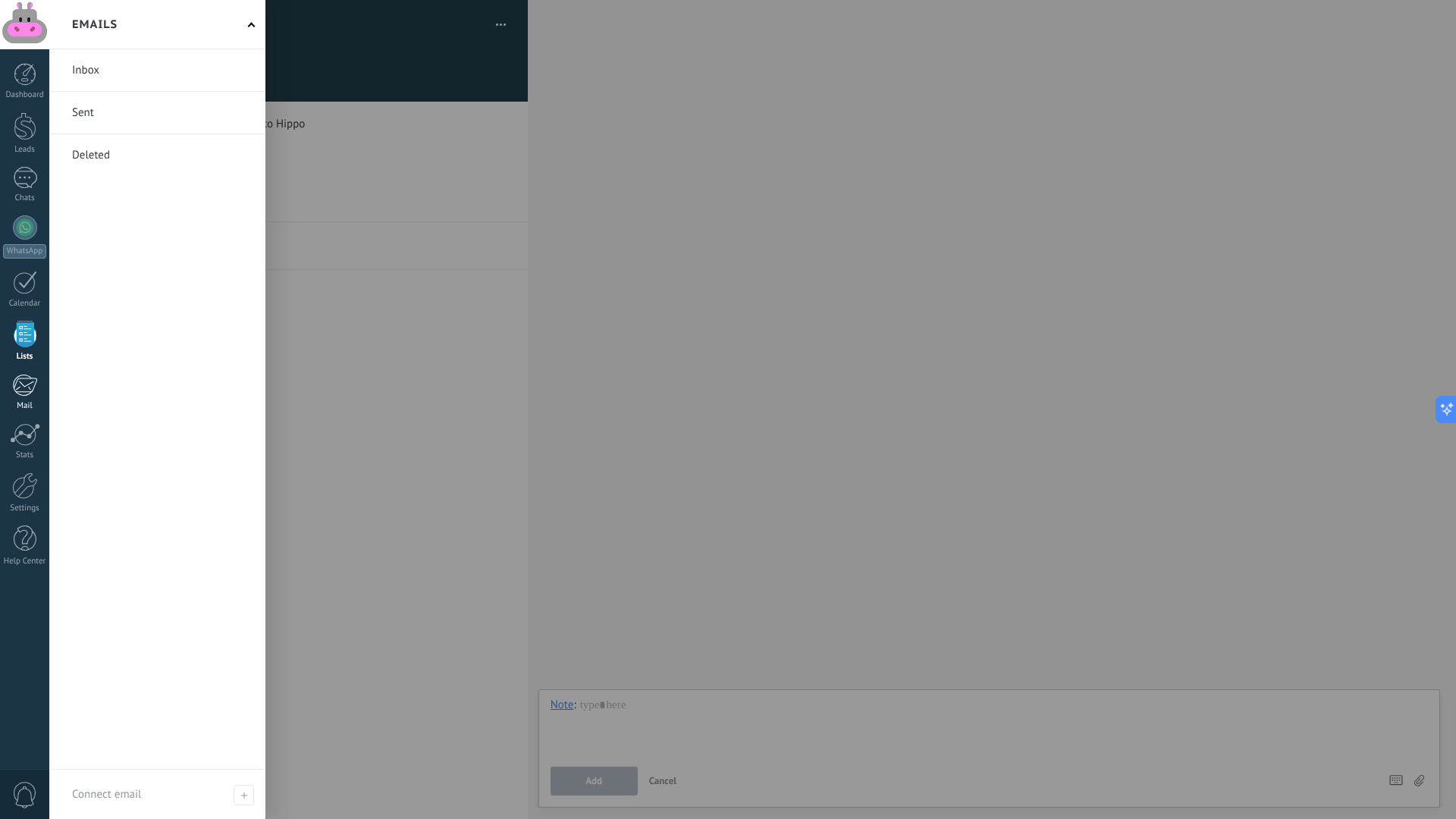 click at bounding box center (24, 385) 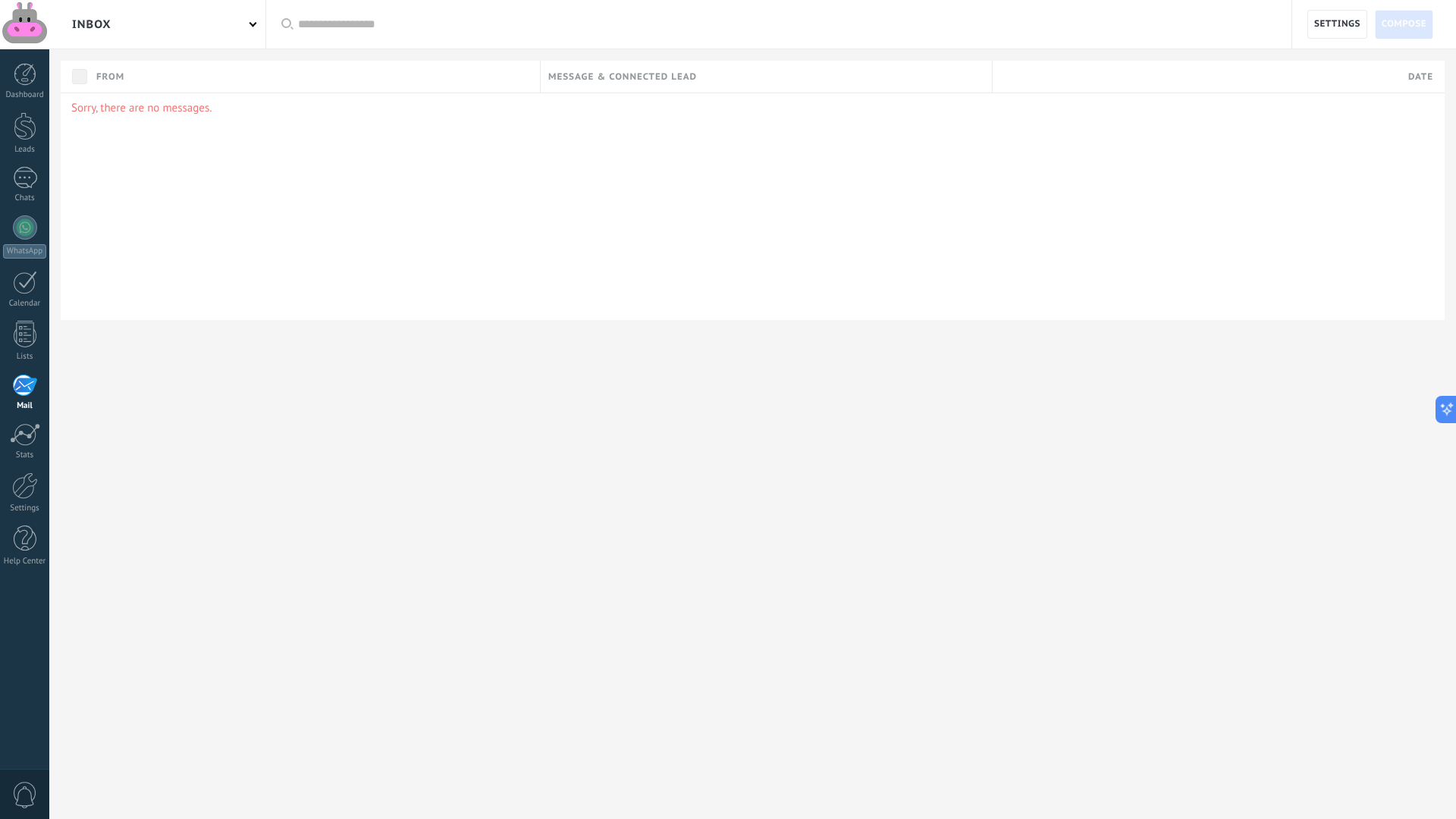 click on "Sorry, there are no messages." at bounding box center (752, 206) 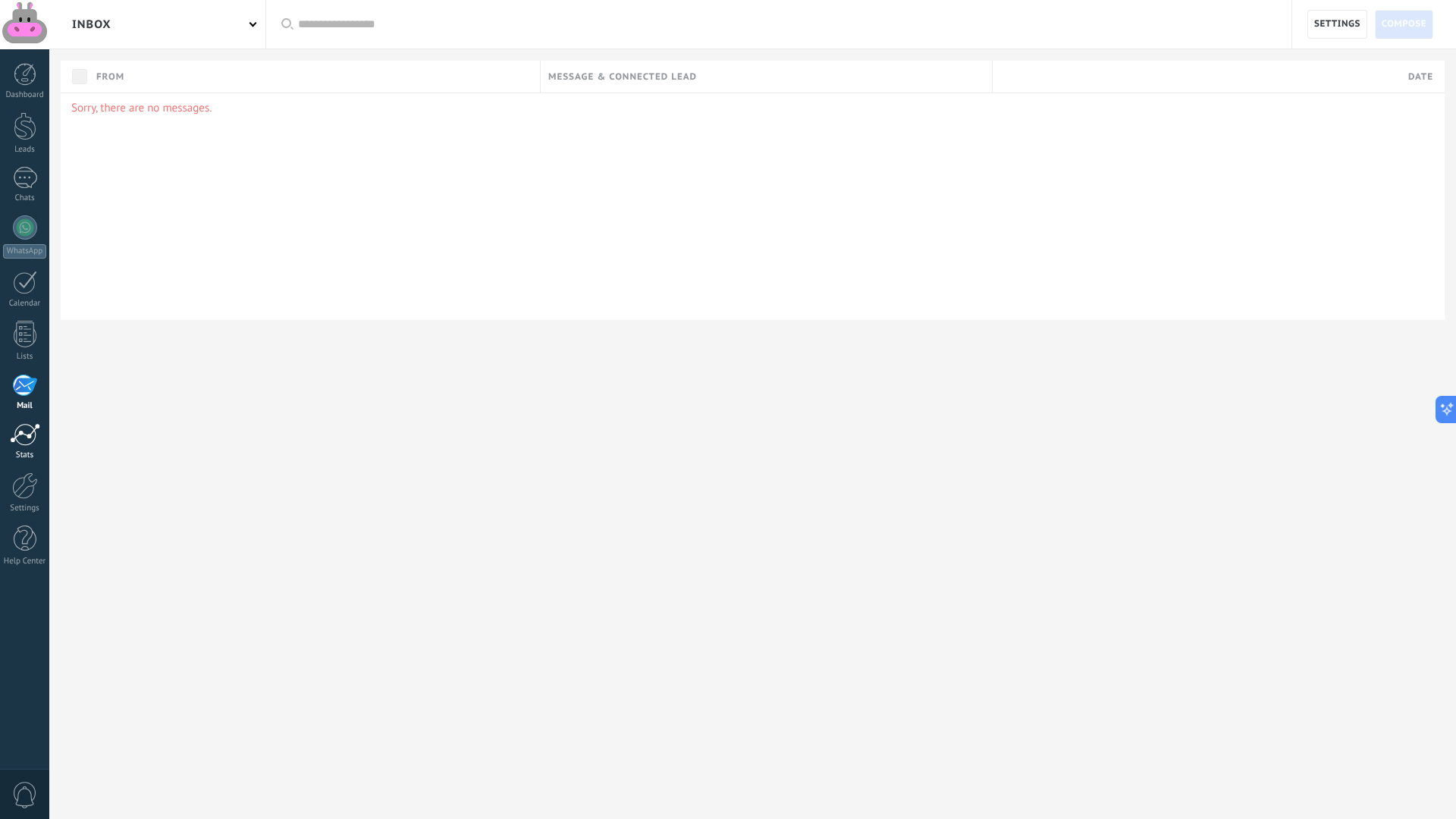 click at bounding box center [25, 435] 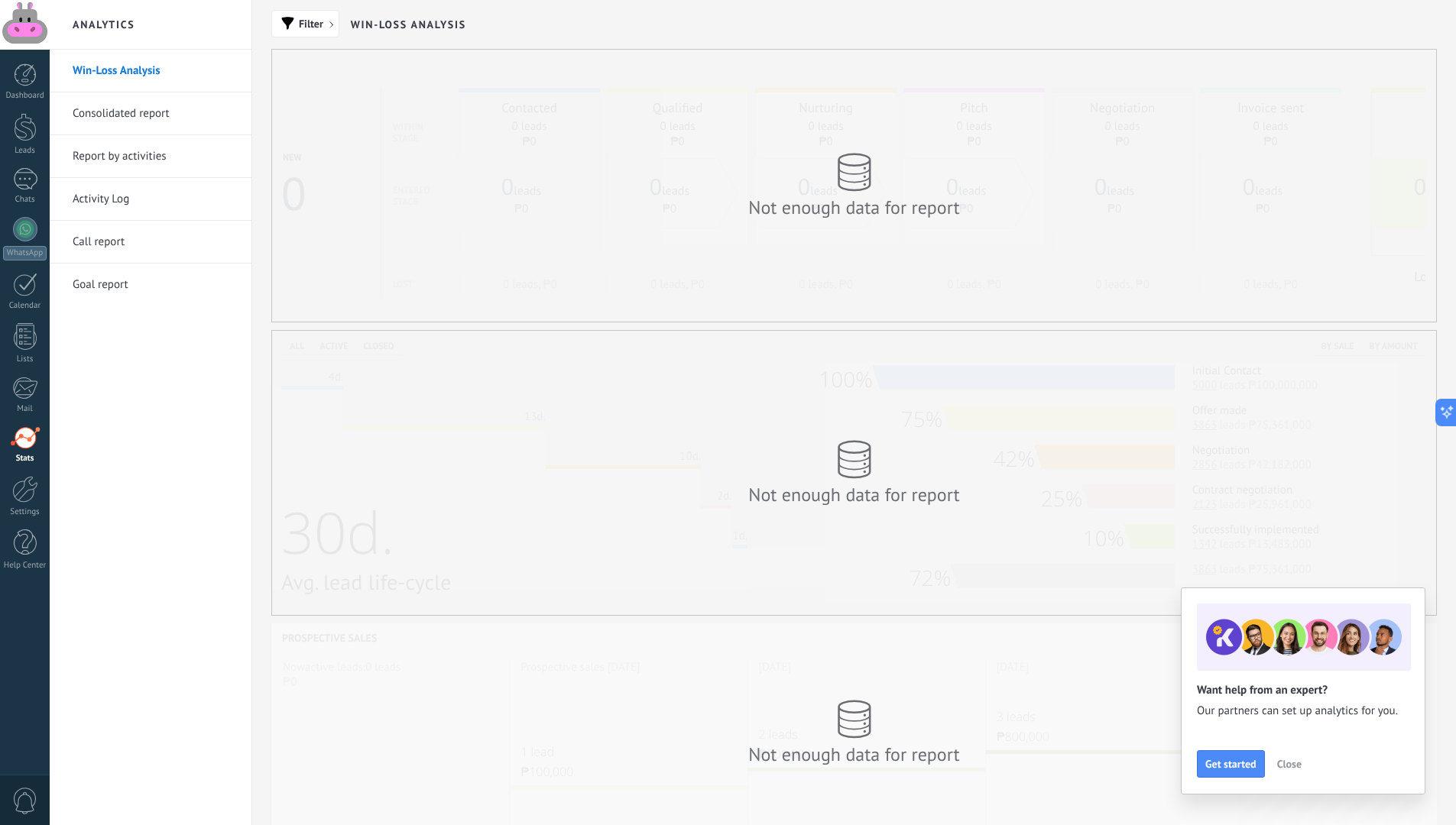 click at bounding box center [24, 24] 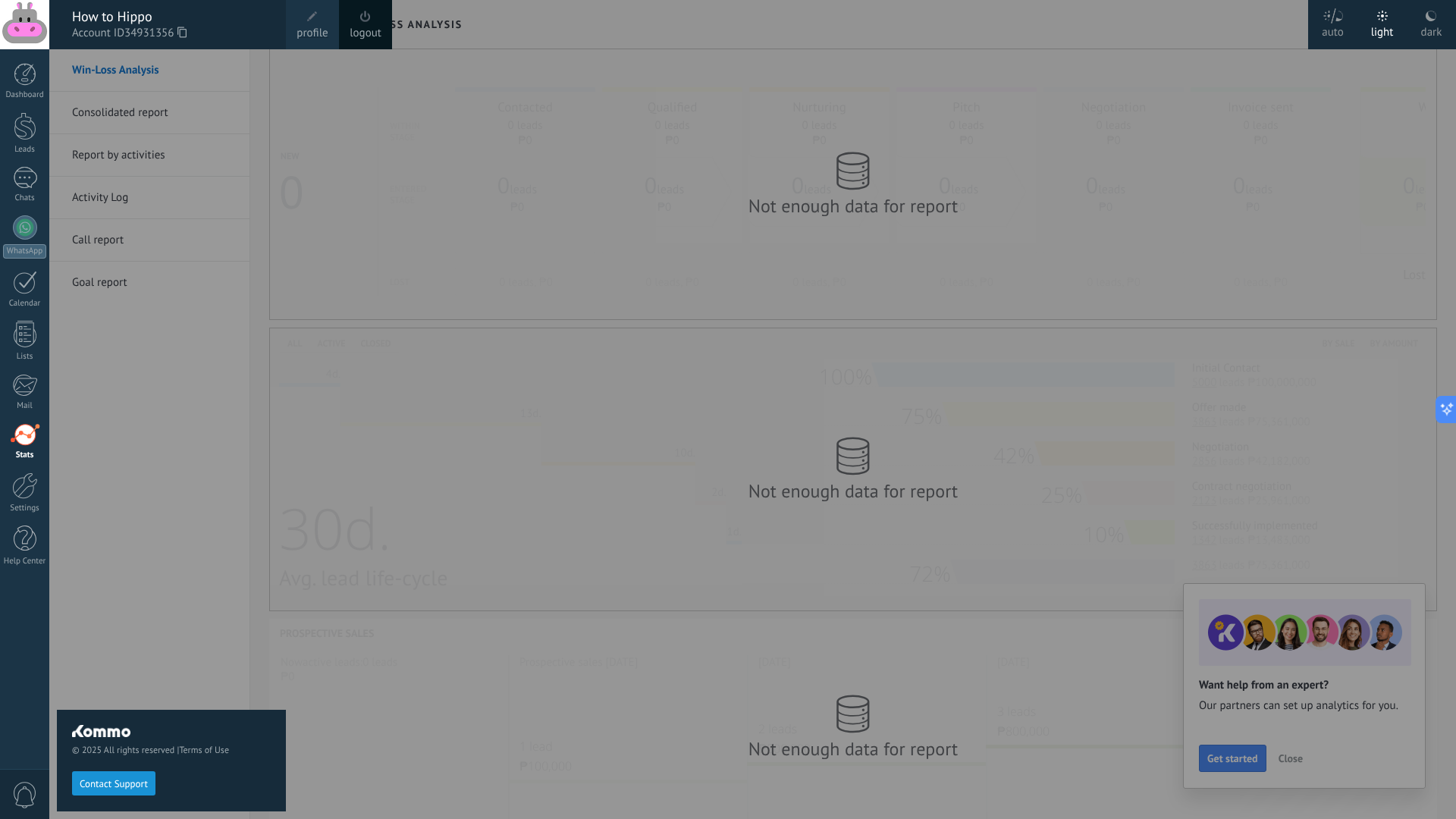 click at bounding box center [777, 410] 